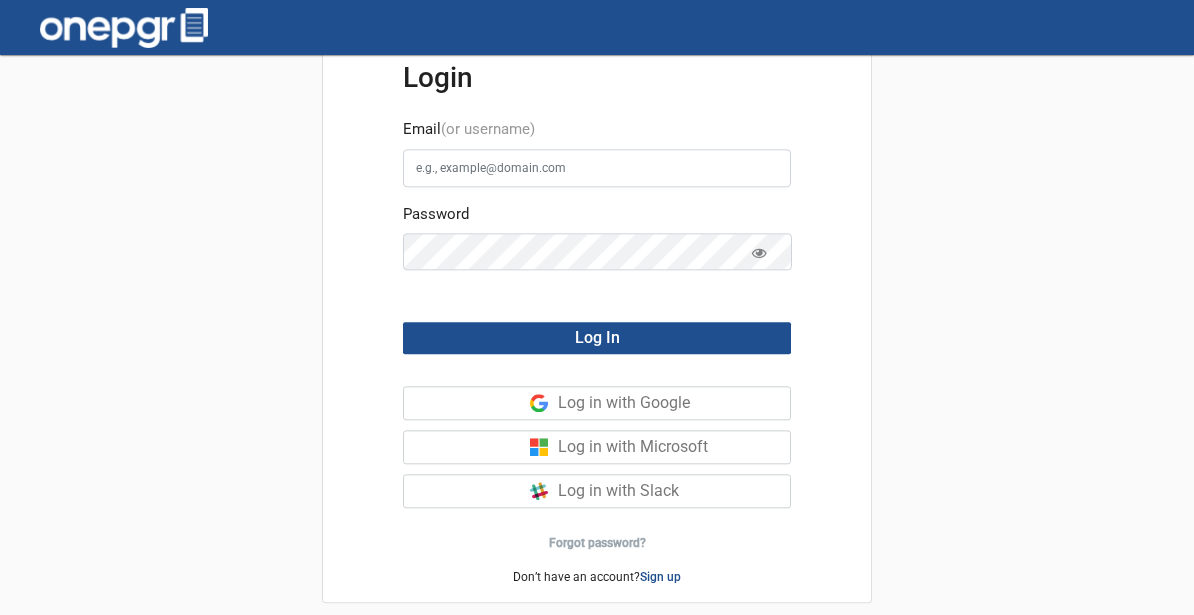 scroll, scrollTop: 0, scrollLeft: 0, axis: both 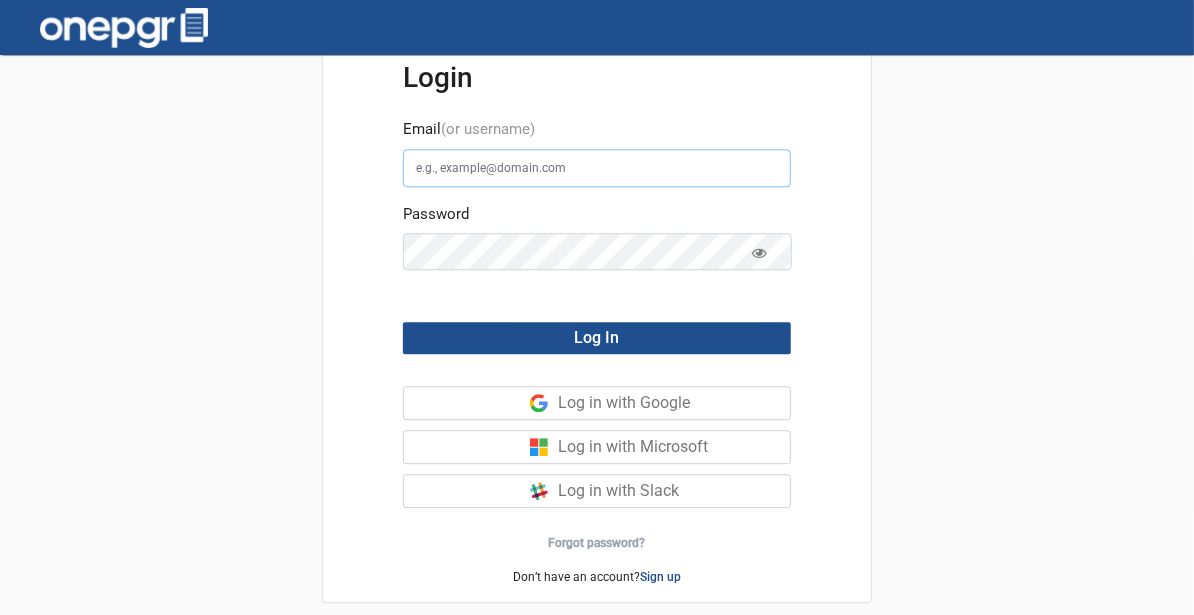 click on "Email  (or username)" at bounding box center (597, 168) 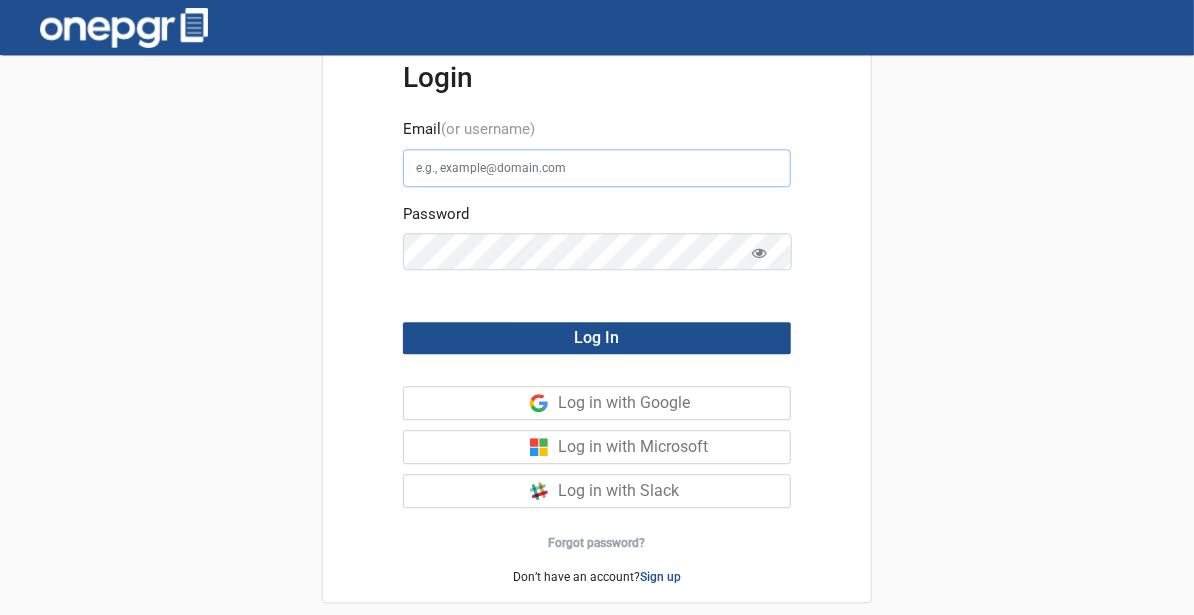 click on "Email  (or username)" at bounding box center [597, 168] 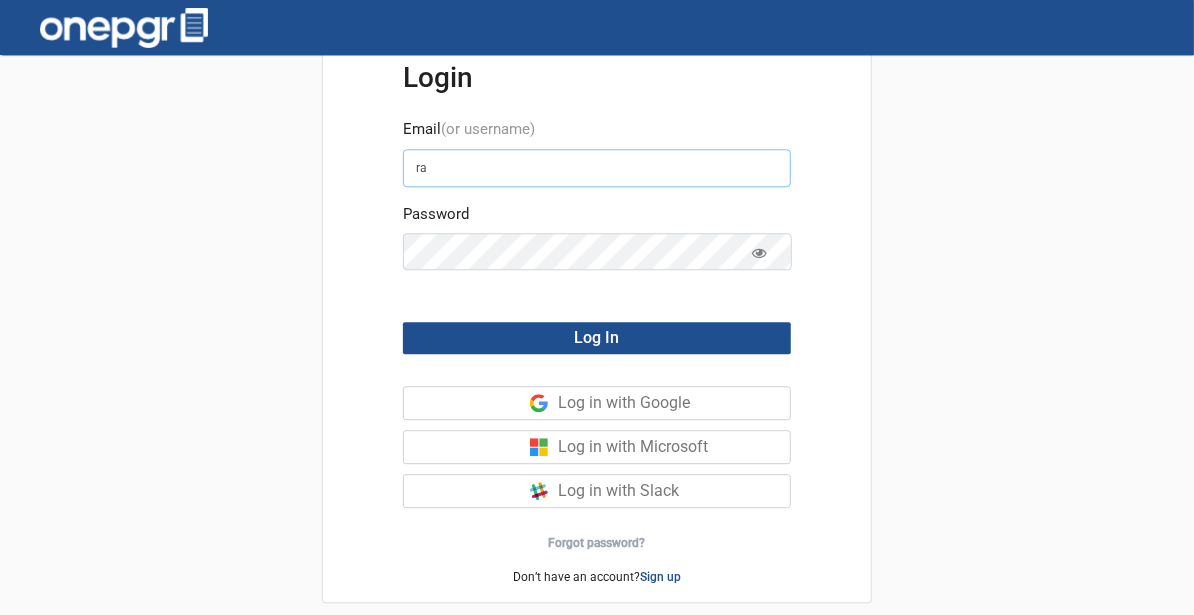 type on "[EMAIL_ADDRESS][DOMAIN_NAME]" 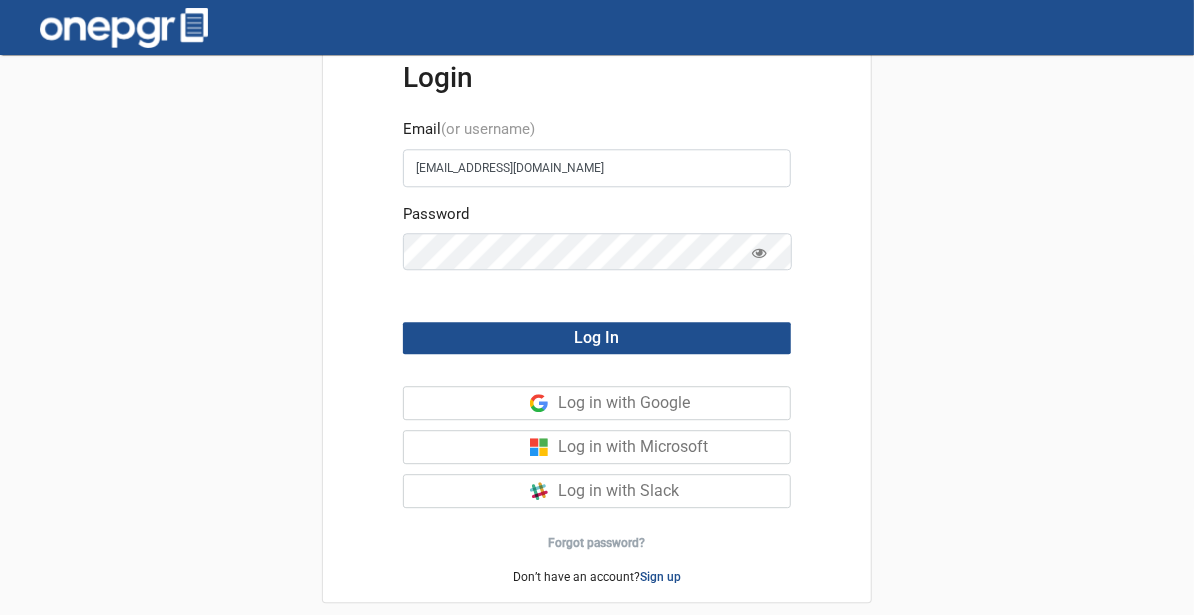 click on "Log In" 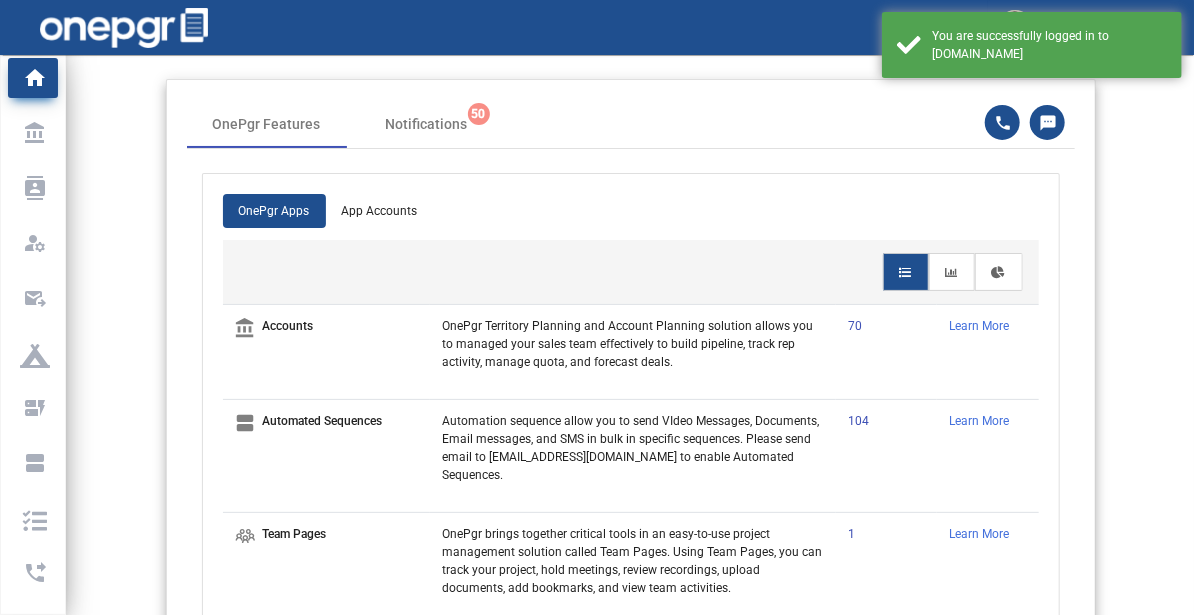 scroll, scrollTop: 71, scrollLeft: 0, axis: vertical 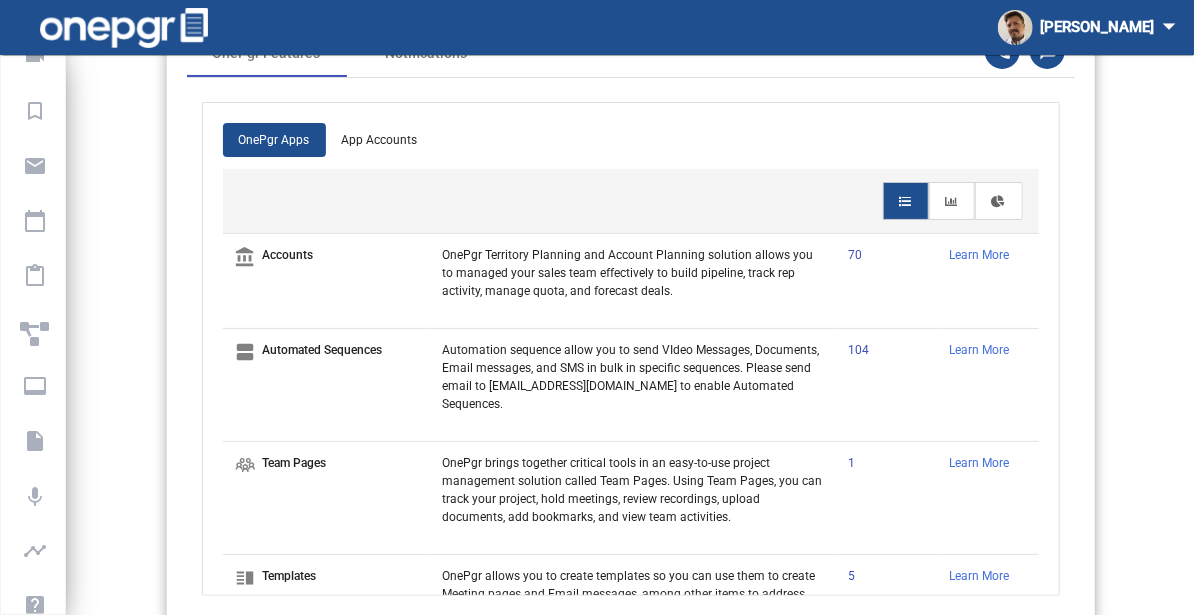 click on "OnePgr Features Notifications 50 OnePgr Apps App Accounts account_balance     Accounts  OnePgr Territory Planning and Account Planning solution allows you to managed your sales team effectively to build pipeline, track rep activity, manage quota, and forecast deals.  70 Learn More view_agenda     Automated Sequences  Automation sequence allow you to send VIdeo Messages, Documents, Email messages, and SMS in bulk in specific sequences. Please send email to [EMAIL_ADDRESS][DOMAIN_NAME] to enable Automated Sequences.  104 Learn More     Team Pages  OnePgr brings together critical tools in an easy-to-use project management solution called Team Pages. Using Team Pages, you can track your project, hold meetings, review recordings, upload documents, add bookmarks, and view team activities.  1 Learn More vertical_split     Templates 5 Learn More receipt     Cases    Get Started Learn More     Meeting Pages 1192 Learn More     Zoom Account Setup bookmark_border     Bookmarks Get Started Learn More email    38" 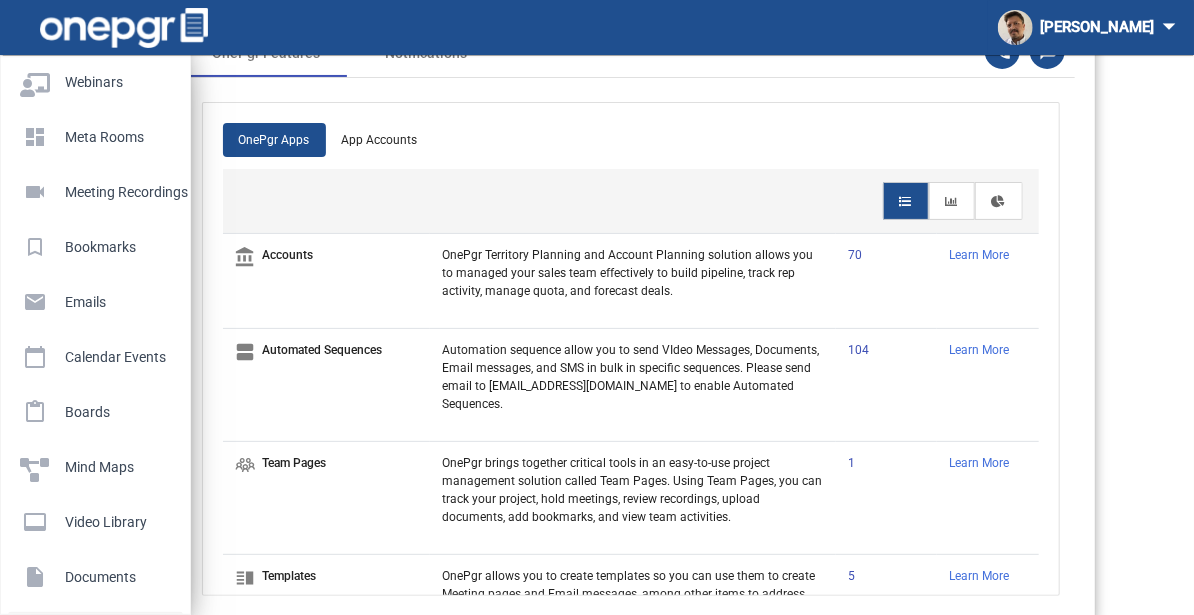 scroll, scrollTop: 927, scrollLeft: 0, axis: vertical 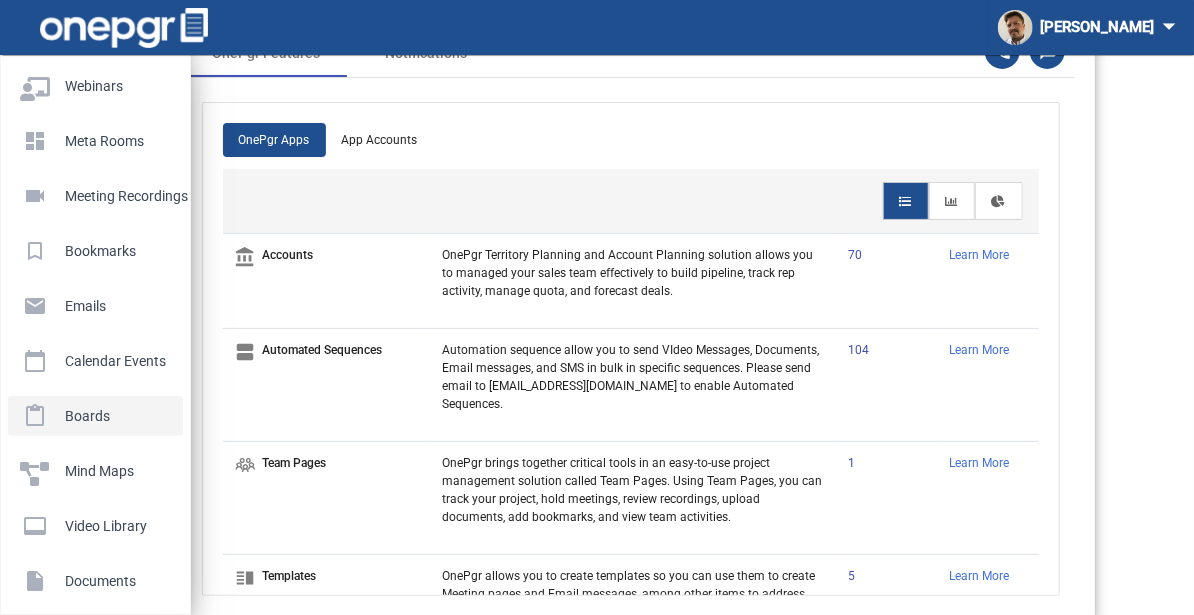 click on "Boards" 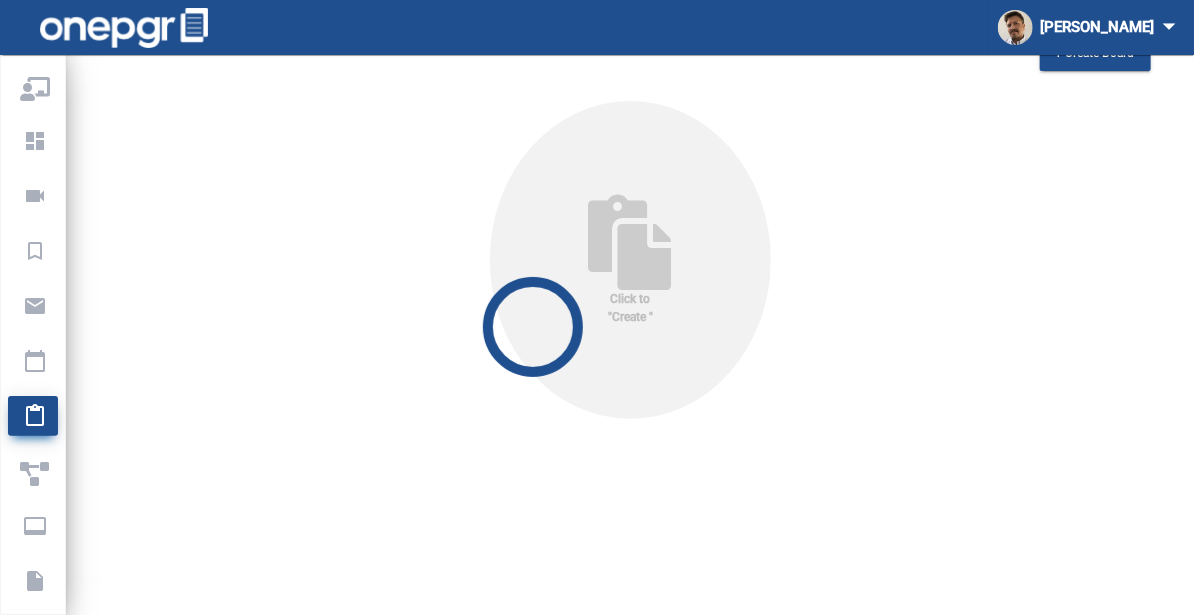 scroll, scrollTop: 71, scrollLeft: 0, axis: vertical 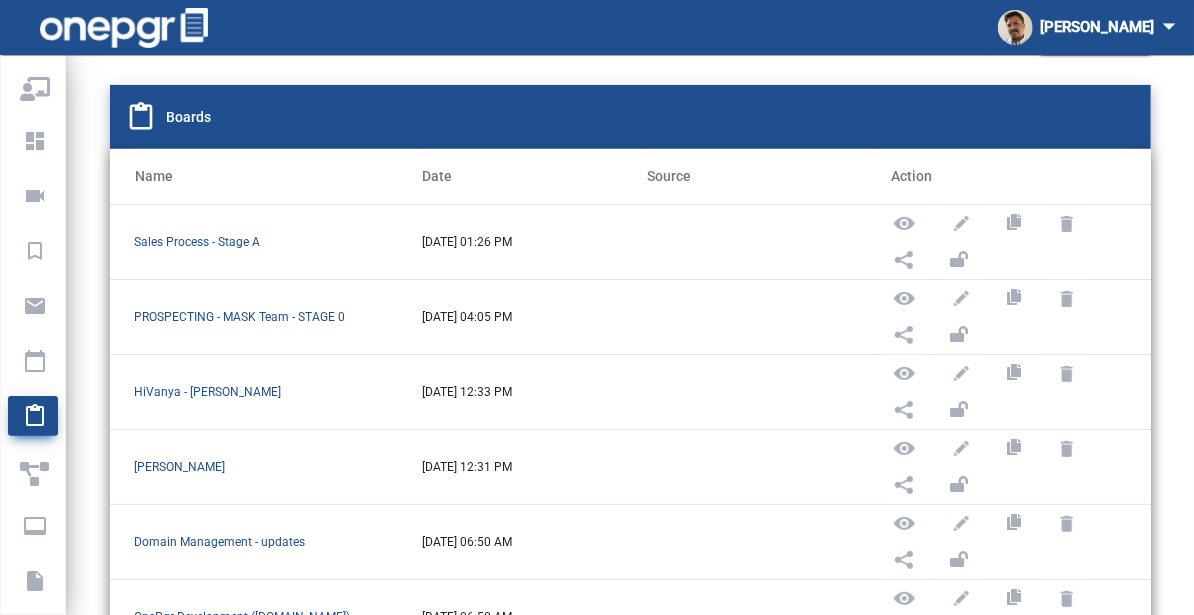 click on "PROSPECTING - MASK Team - STAGE 0" 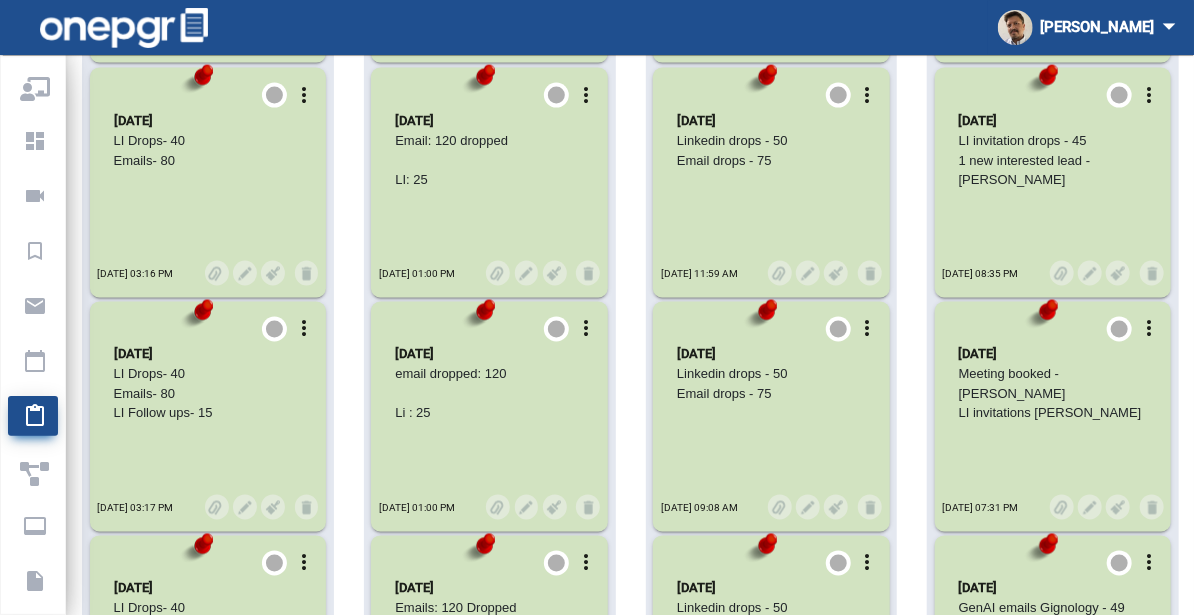 scroll, scrollTop: 1359, scrollLeft: 0, axis: vertical 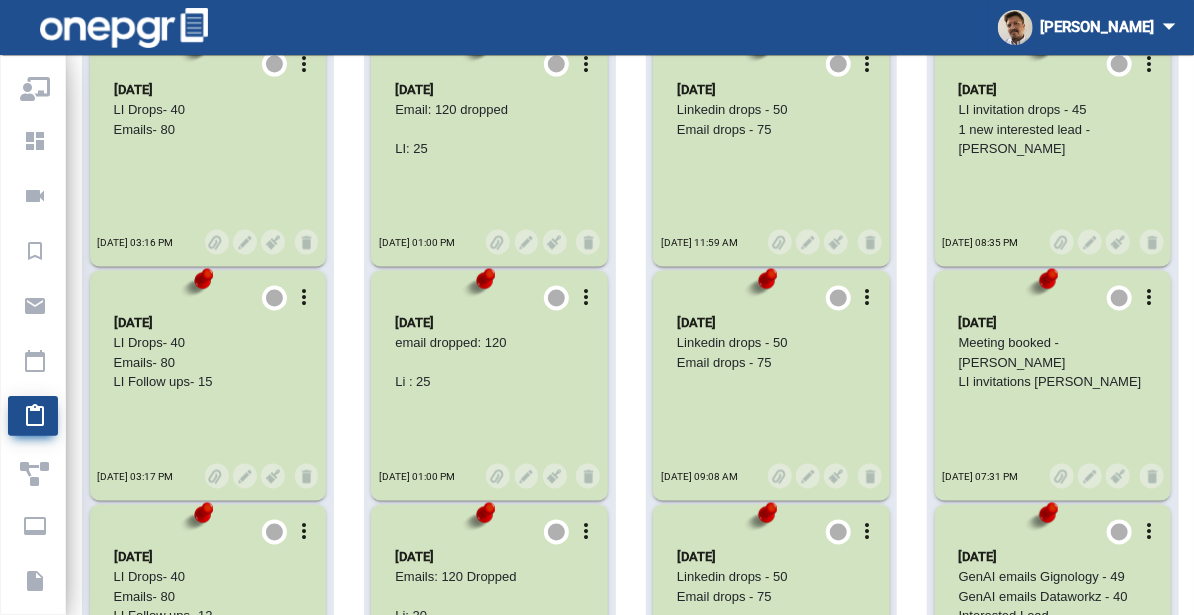 click on "03/06/25 email dropped: 120
Li : 25" at bounding box center [208, 383] 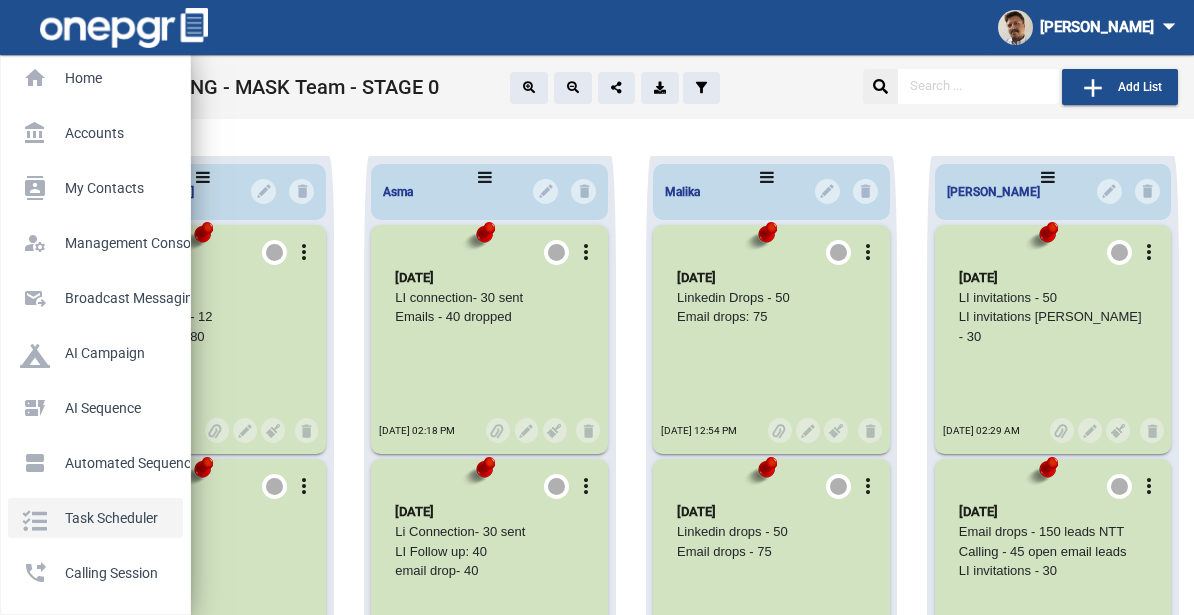 scroll, scrollTop: 0, scrollLeft: 0, axis: both 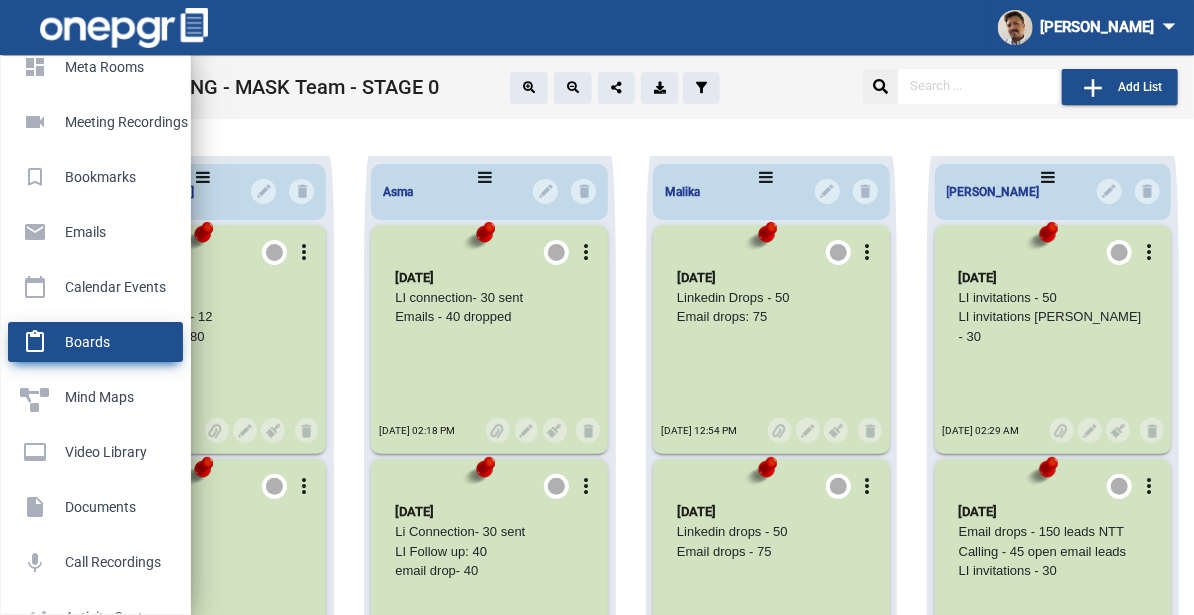 click on "Boards" 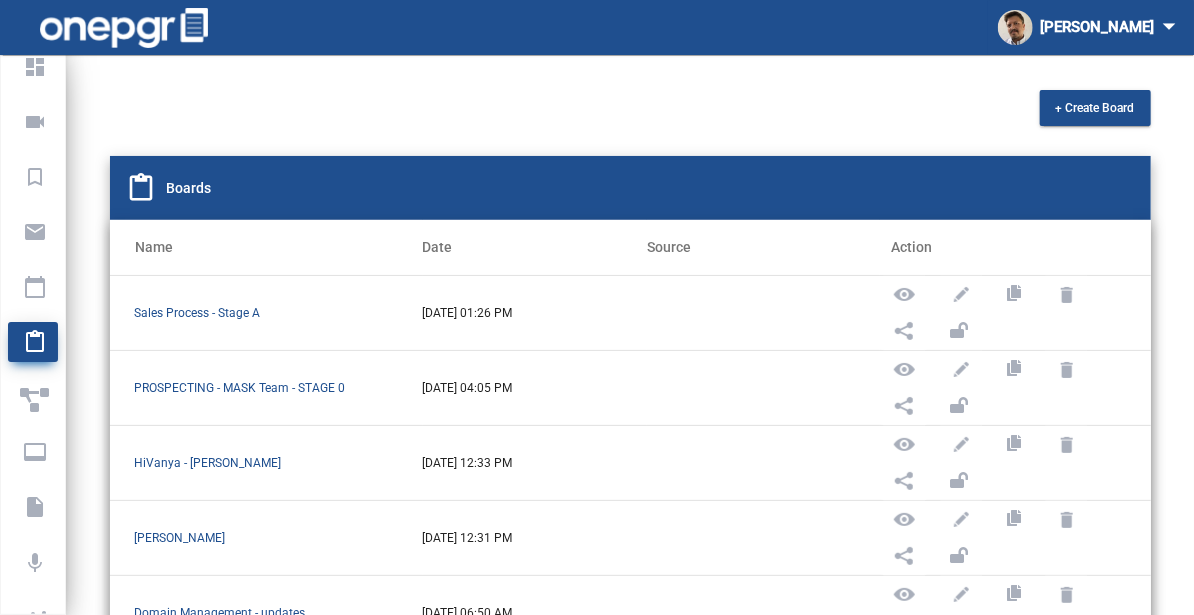 click on "Sales Process - Stage A" 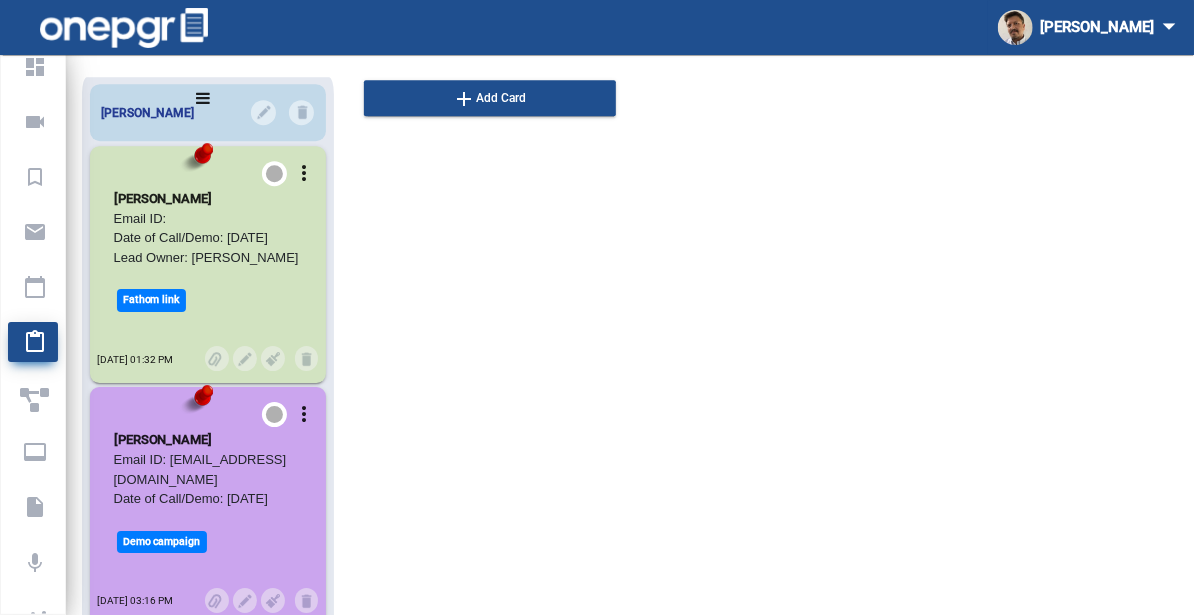 scroll, scrollTop: 2540, scrollLeft: 0, axis: vertical 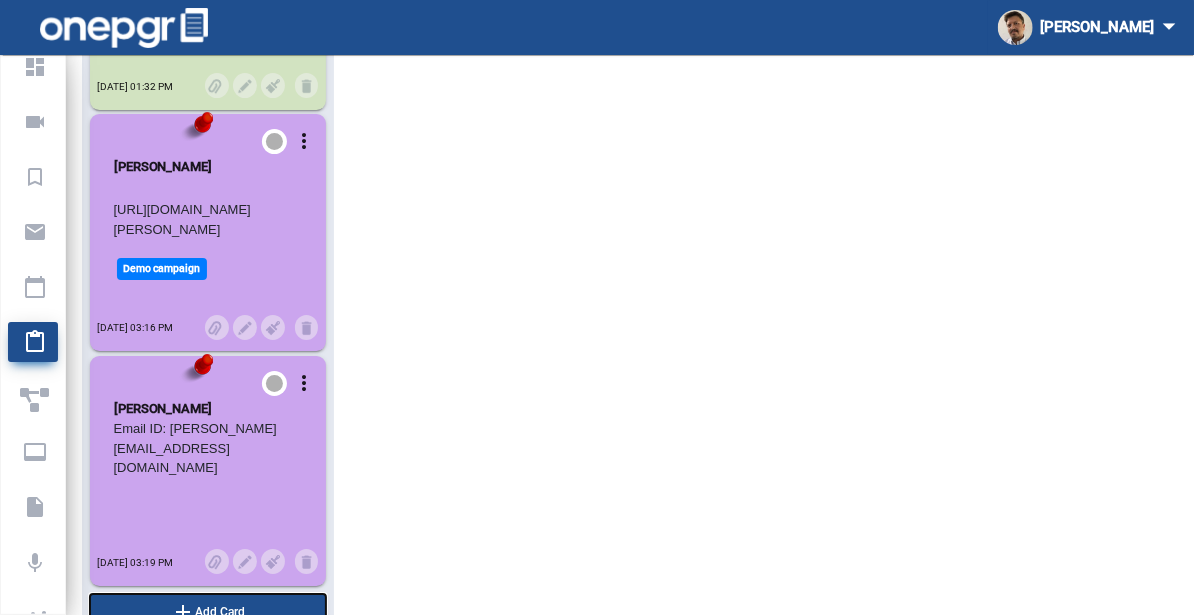 click on "add  Add Card" at bounding box center (208, 612) 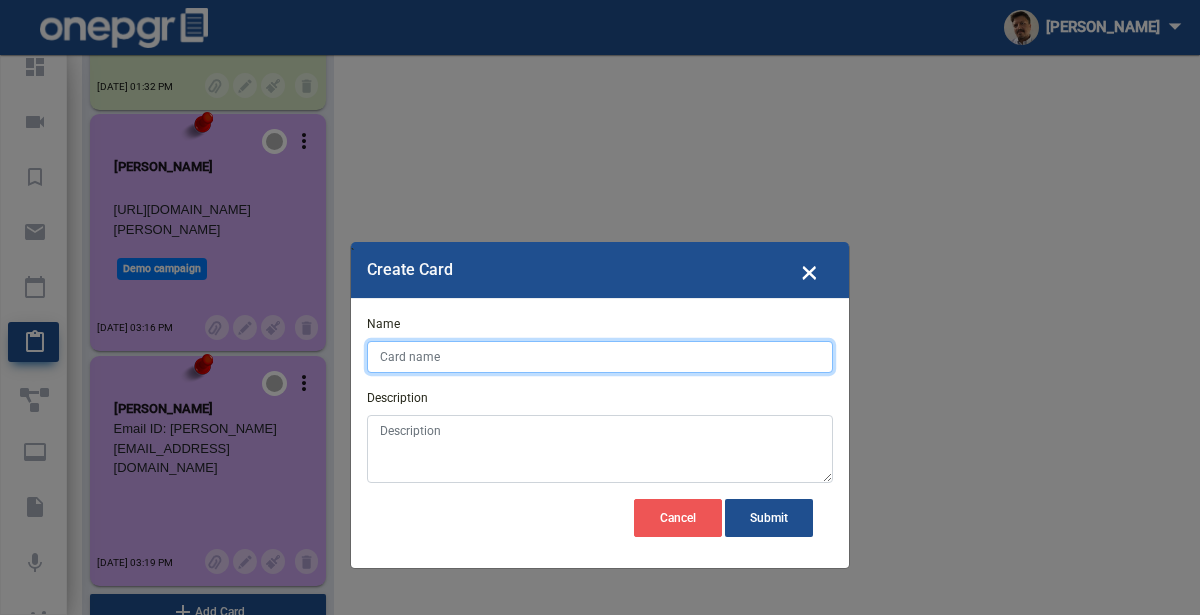 click on "Name" at bounding box center [600, 357] 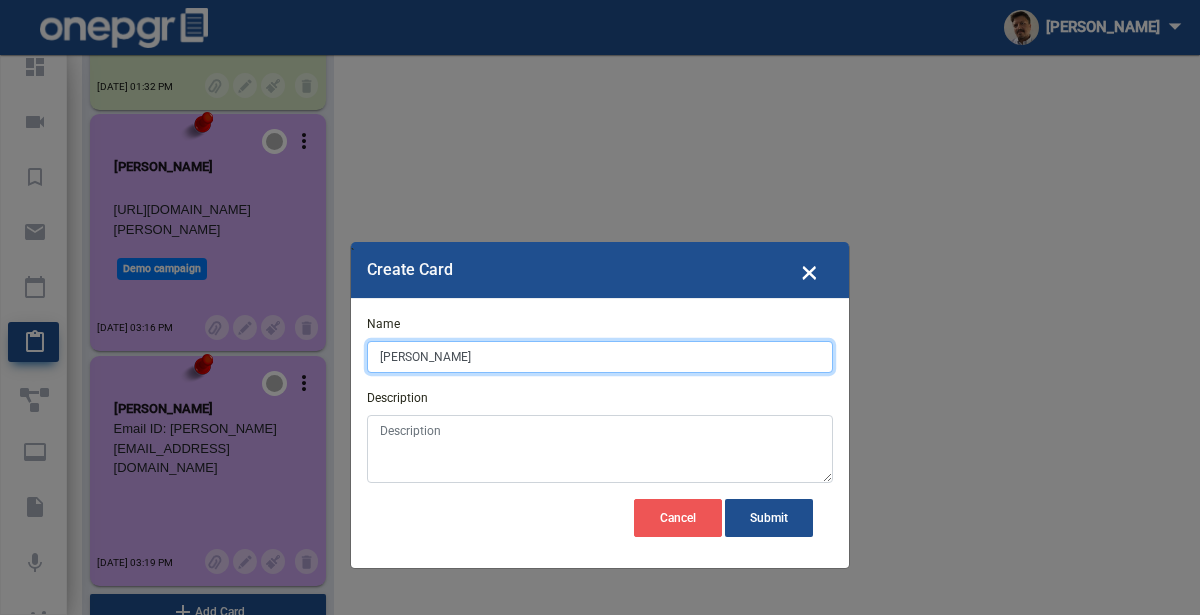 type on "Ric Reifel" 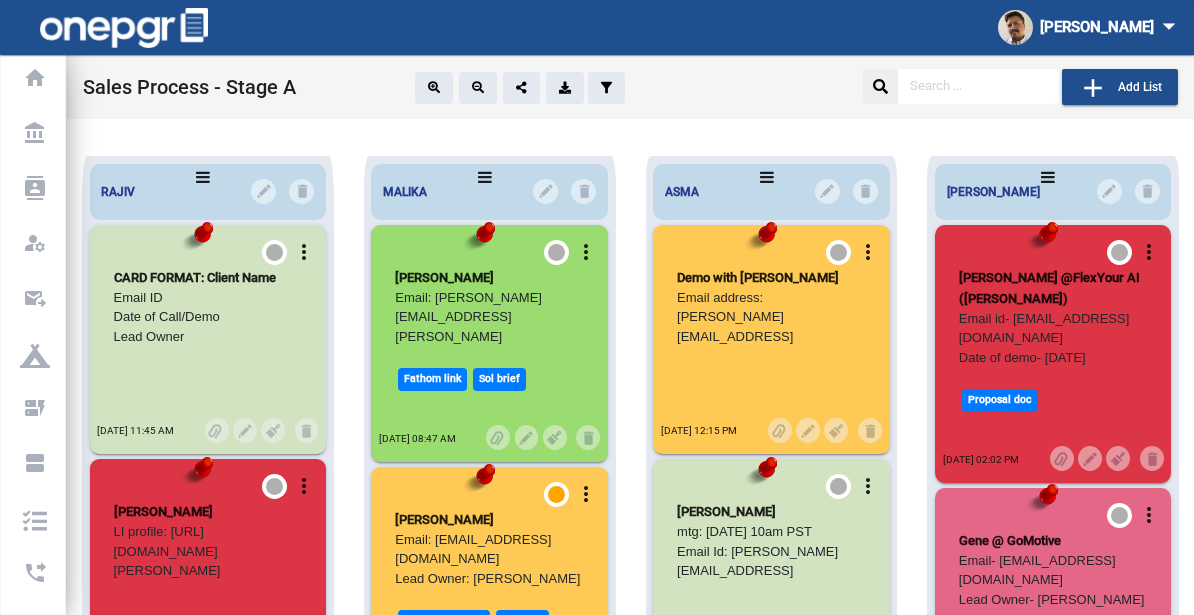 scroll, scrollTop: 0, scrollLeft: 0, axis: both 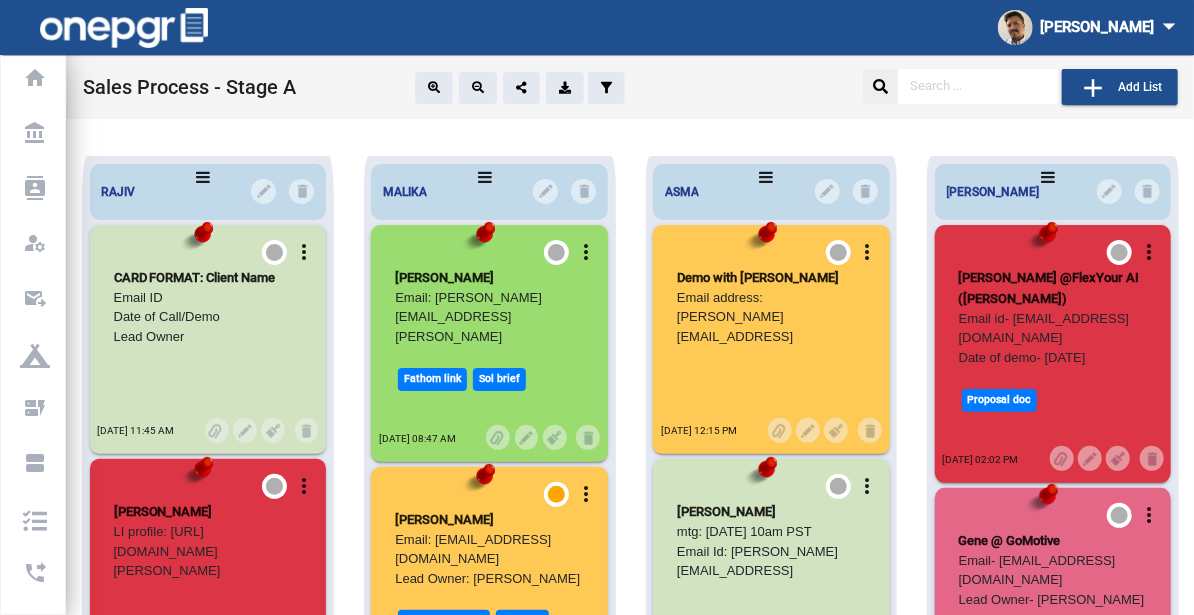 click on "RAJIV             more_vert CARD FORMAT: Client Name Email ID
Date of Call/Demo
Lead Owner
Next Steps / Follow-up Date
Comments/Status :
(Include Fathom recording link) - [PERSON_NAME]
(include Solution brief link ) - Lead Owner     [DATE] 11:45 AM                more_vert [PERSON_NAME] LI profile: [URL][DOMAIN_NAME][PERSON_NAME]     [DATE] 02:40 PM                more_vert [PERSON_NAME] [PERSON_NAME]
12:08 PM
[URL][DOMAIN_NAME]
Send referral docs / 40% revshare etc. fathom - send reseller docs     [DATE] 02:24 PM                more_vert [PERSON_NAME] [URL][DOMAIN_NAME]     [DATE] 03:17 PM                more_vert Ajay @CoForge / OnePgr Review Prod ENH Assignee: Prod ENH     [DATE] 03:12 PM                more_vert  Gaurav:[PERSON_NAME]:[PERSON_NAME] [PERSON_NAME] to follow up w/ [PERSON_NAME]     [DATE] 03:11 PM                more_vert [PERSON_NAME]/Converyor and Castors Fathom - Decn in June Assignee: rajiv2 saxena Due Date:" at bounding box center [630, 1786] 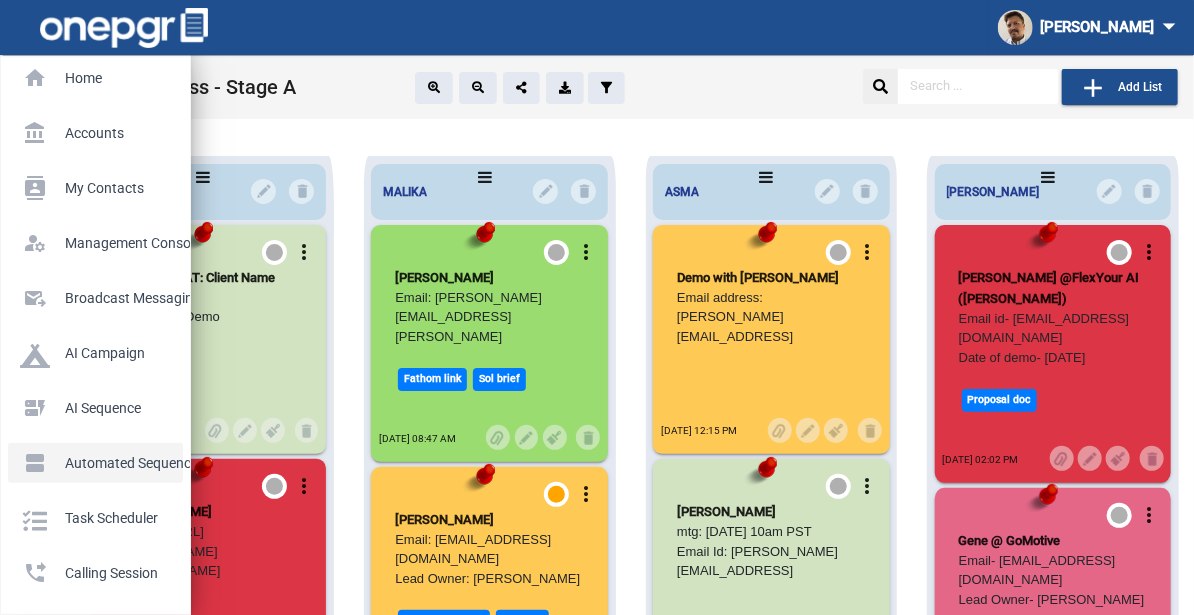 click on "Automated Sequences" 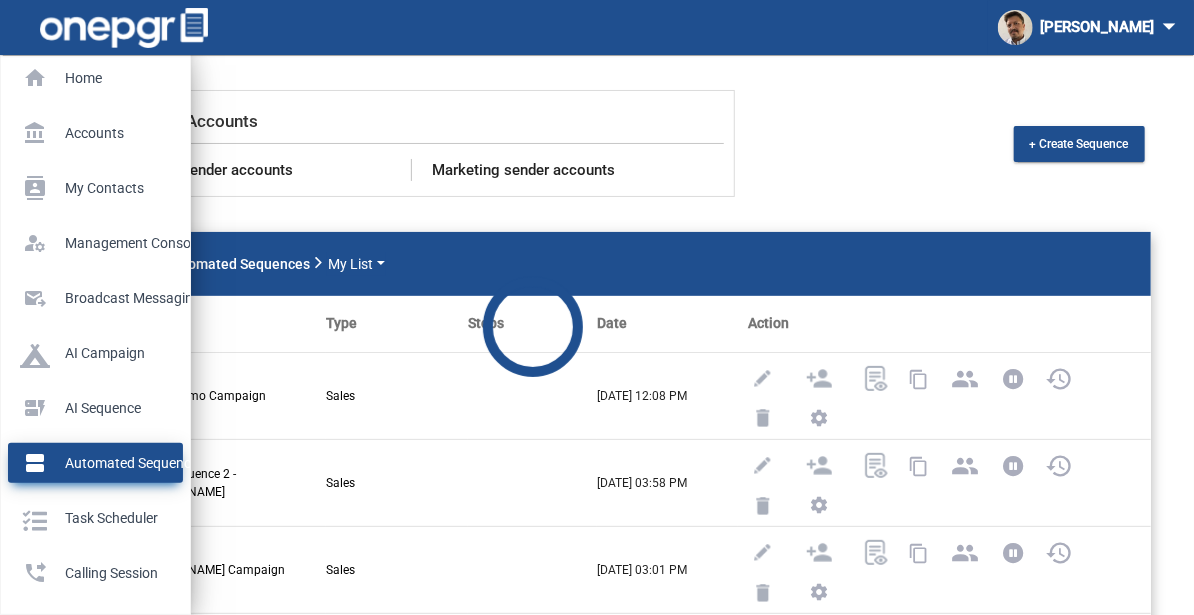 scroll, scrollTop: 1108, scrollLeft: 0, axis: vertical 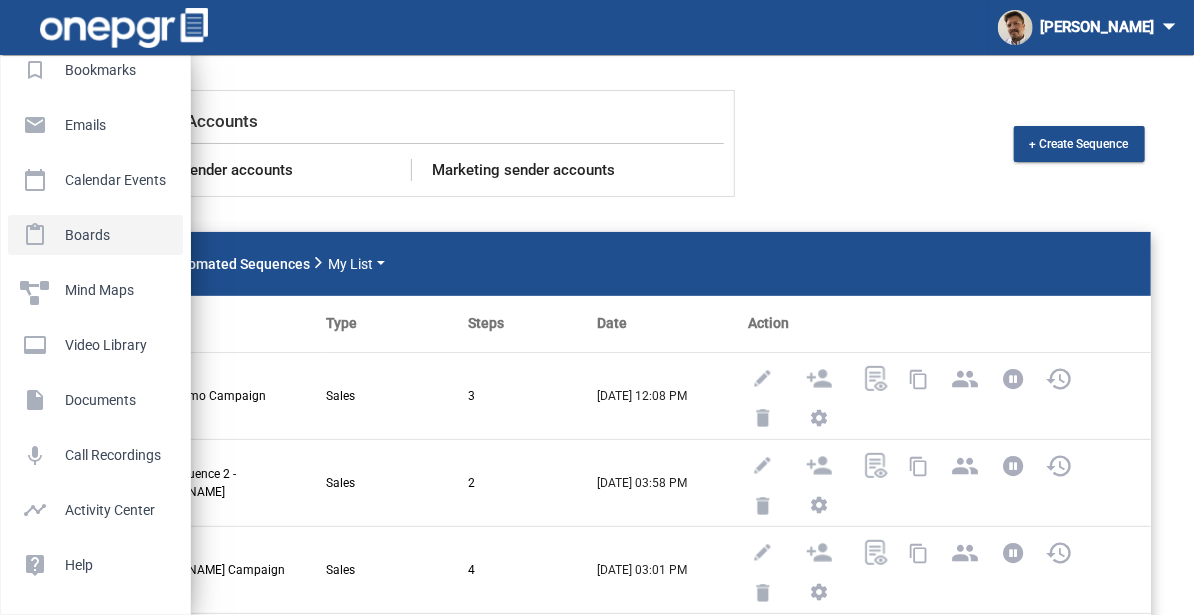 click on "Boards" 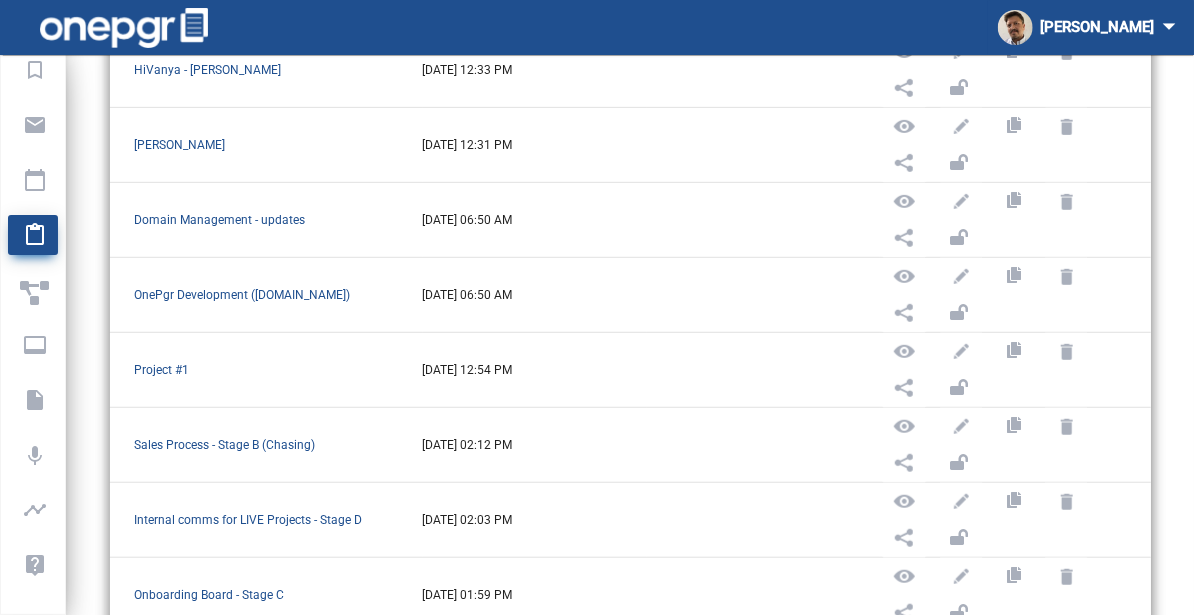 scroll, scrollTop: 396, scrollLeft: 0, axis: vertical 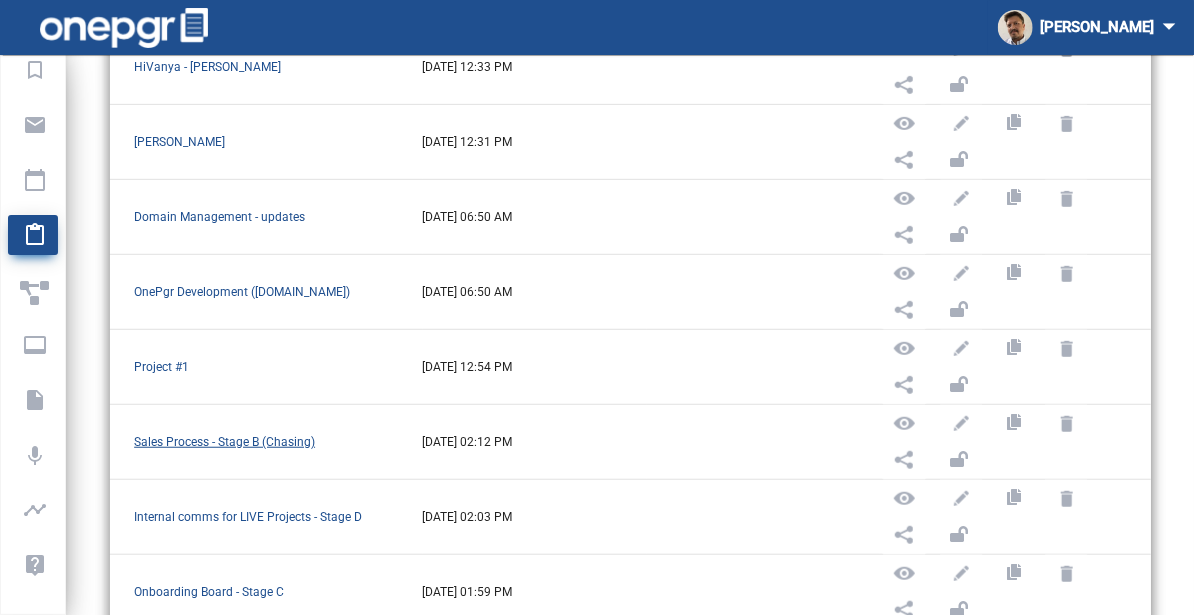 click on "Sales Process - Stage B (Chasing)" 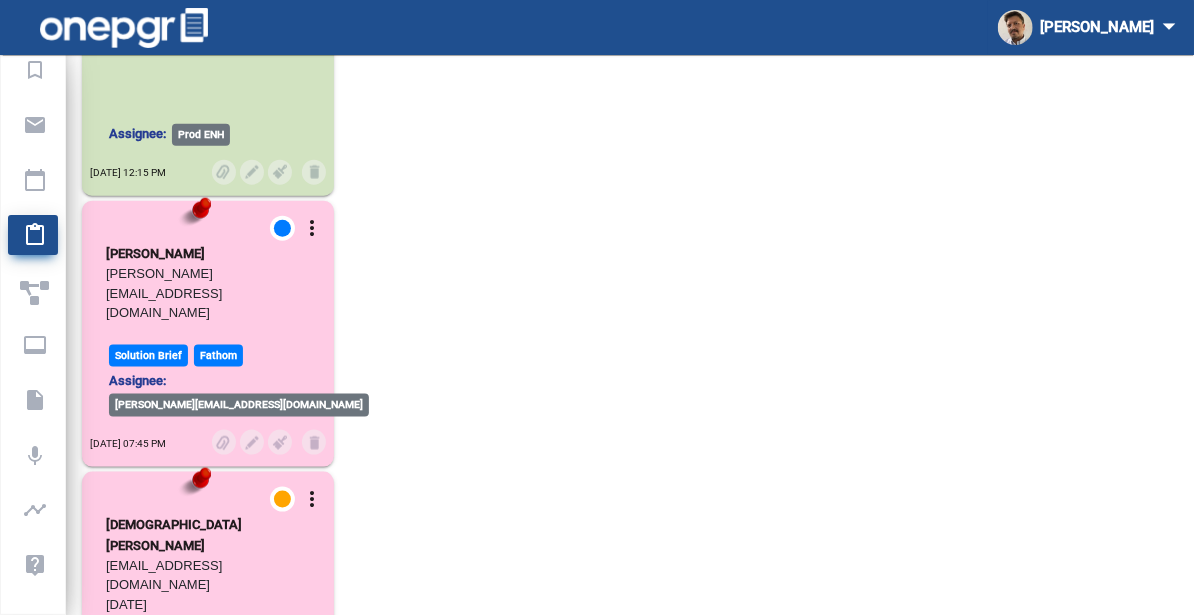 scroll, scrollTop: 933, scrollLeft: 0, axis: vertical 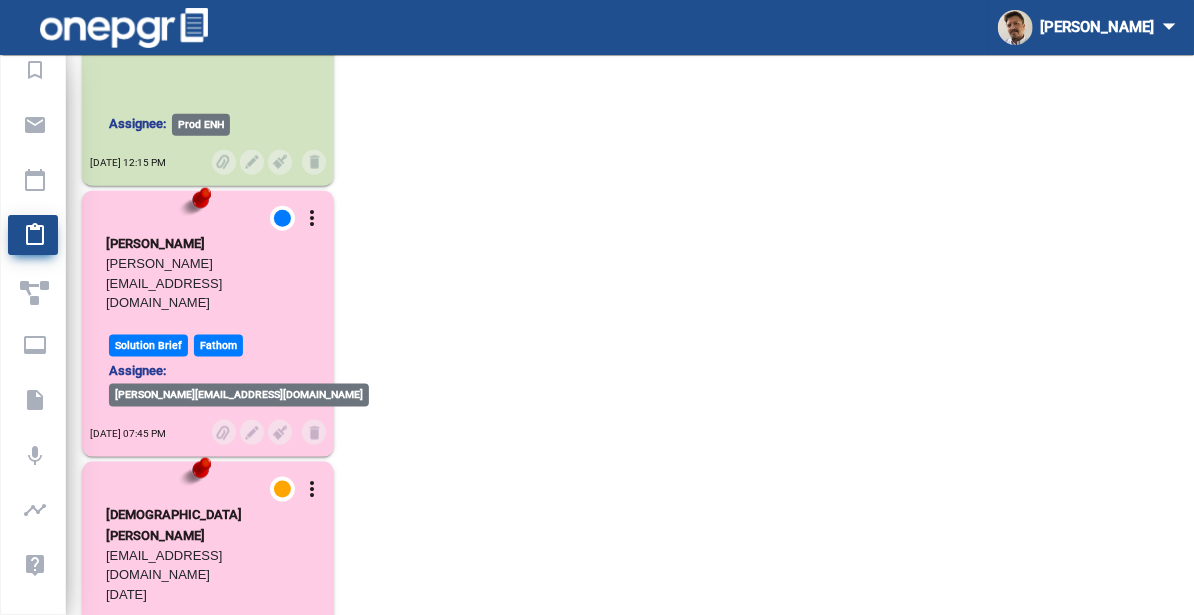 click on "[PERSON_NAME][EMAIL_ADDRESS][DOMAIN_NAME]
[DATE]
[PERSON_NAME]
Next steps / Follow-up Date: DONE [DATE]
Comments/Status: No answers yet" at bounding box center (208, 285) 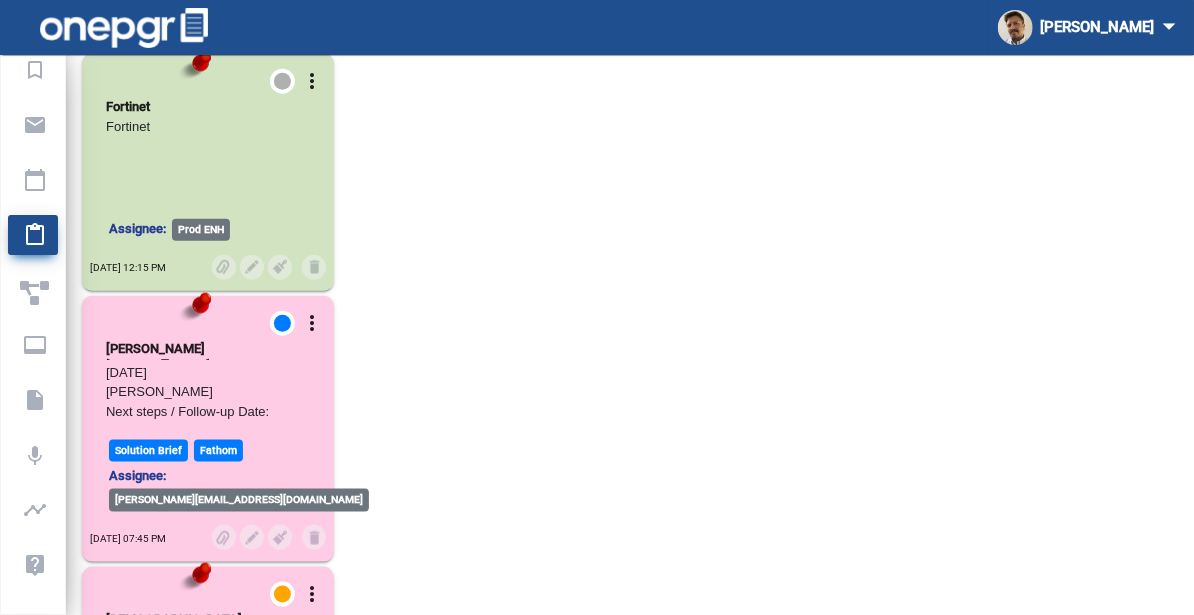 scroll, scrollTop: 821, scrollLeft: 0, axis: vertical 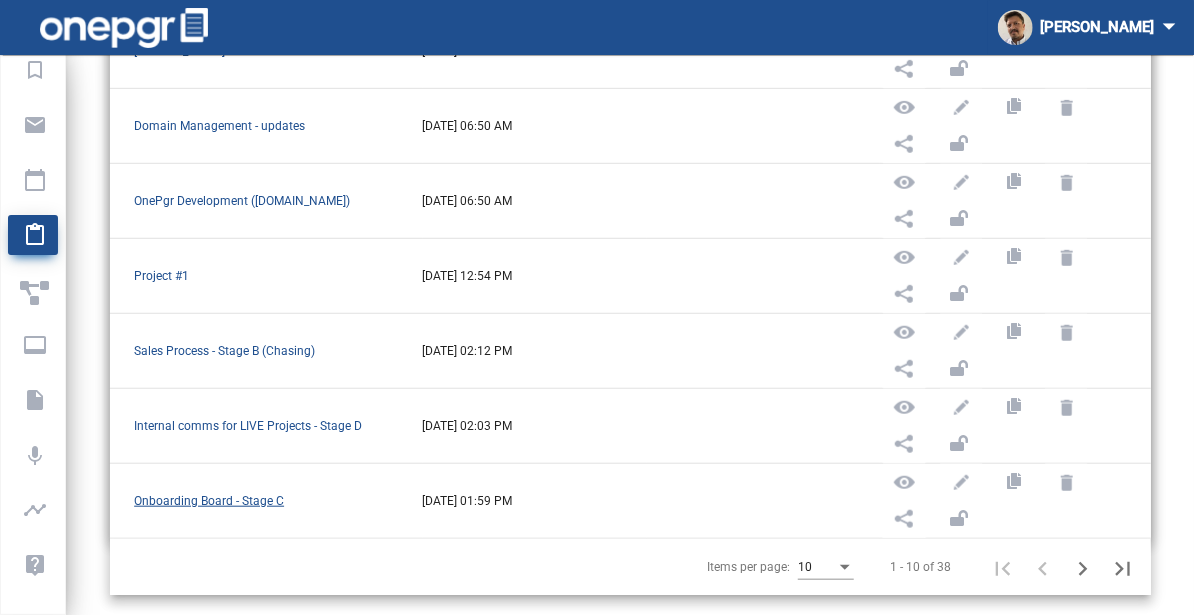 click on "Onboarding Board - Stage C" 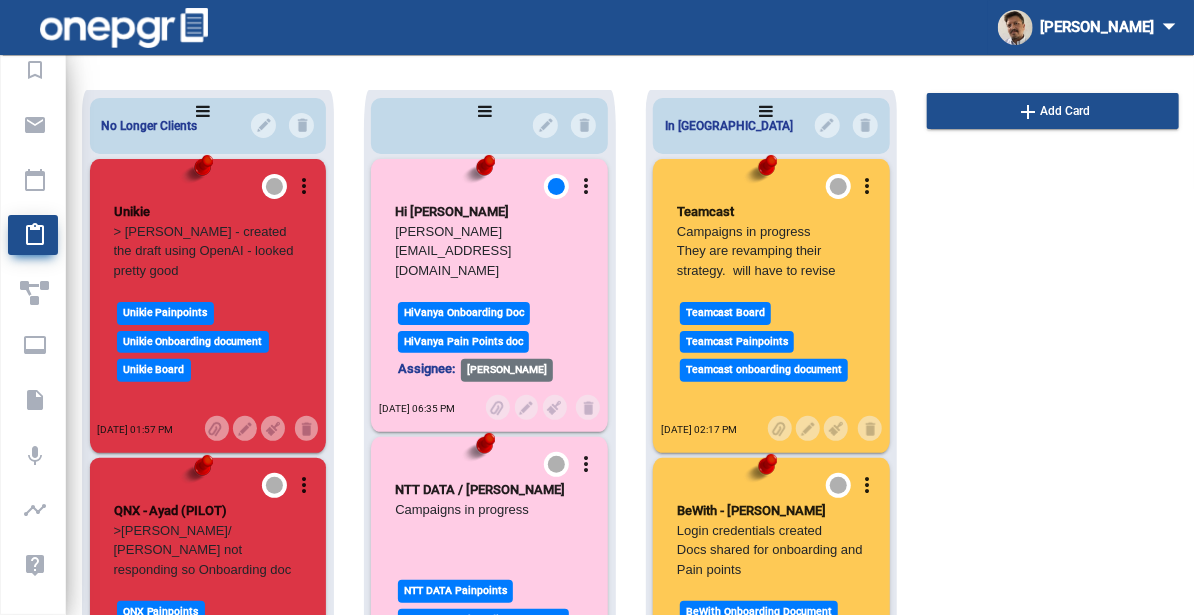 scroll, scrollTop: 68, scrollLeft: 0, axis: vertical 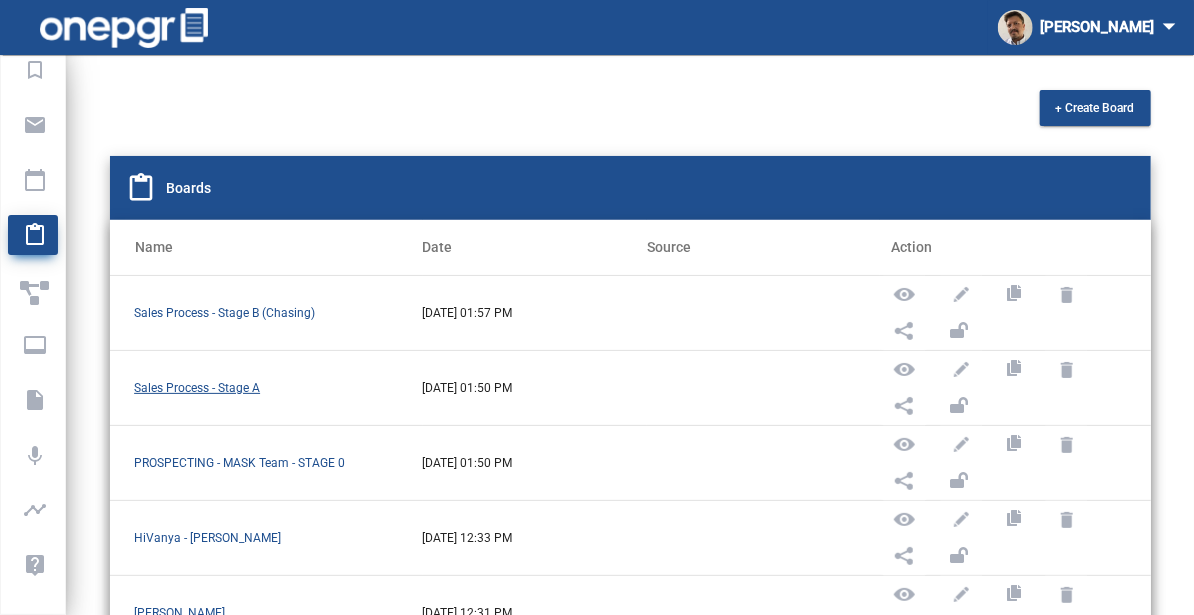 click on "Sales Process - Stage A" 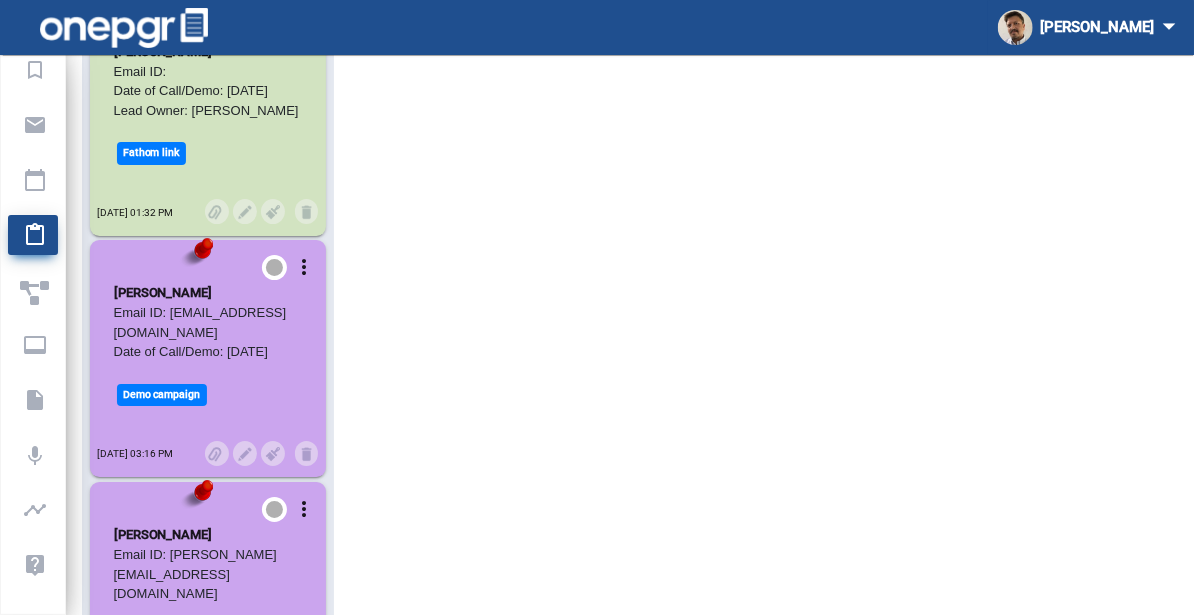 scroll, scrollTop: 2816, scrollLeft: 0, axis: vertical 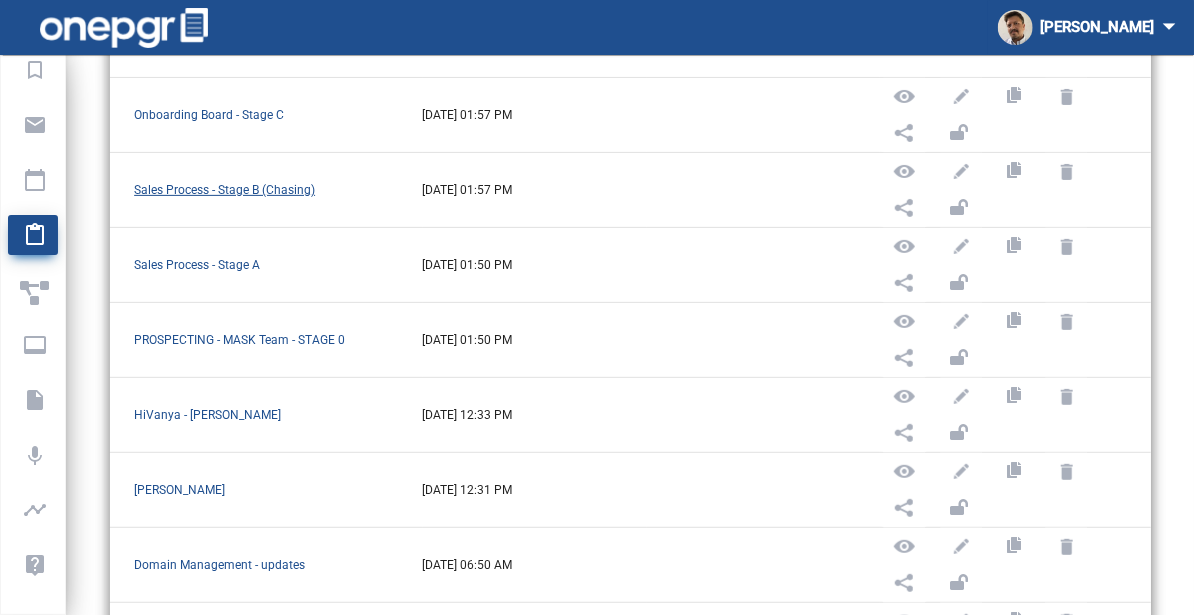 click on "Sales Process - Stage B (Chasing)" 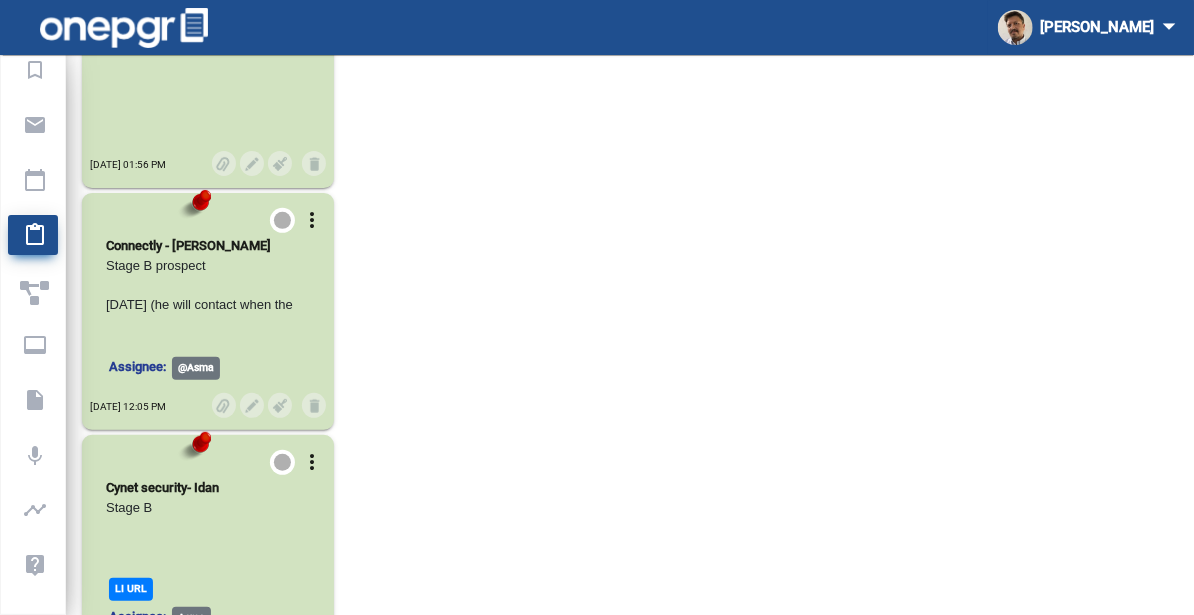 scroll, scrollTop: 0, scrollLeft: 0, axis: both 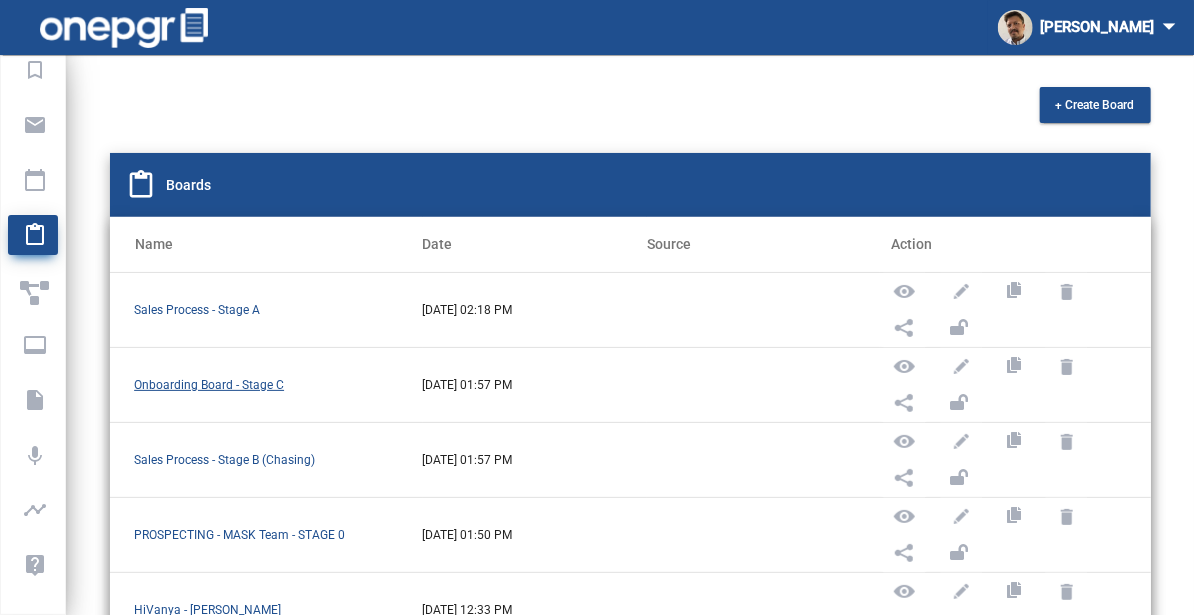 click on "Onboarding Board - Stage C" 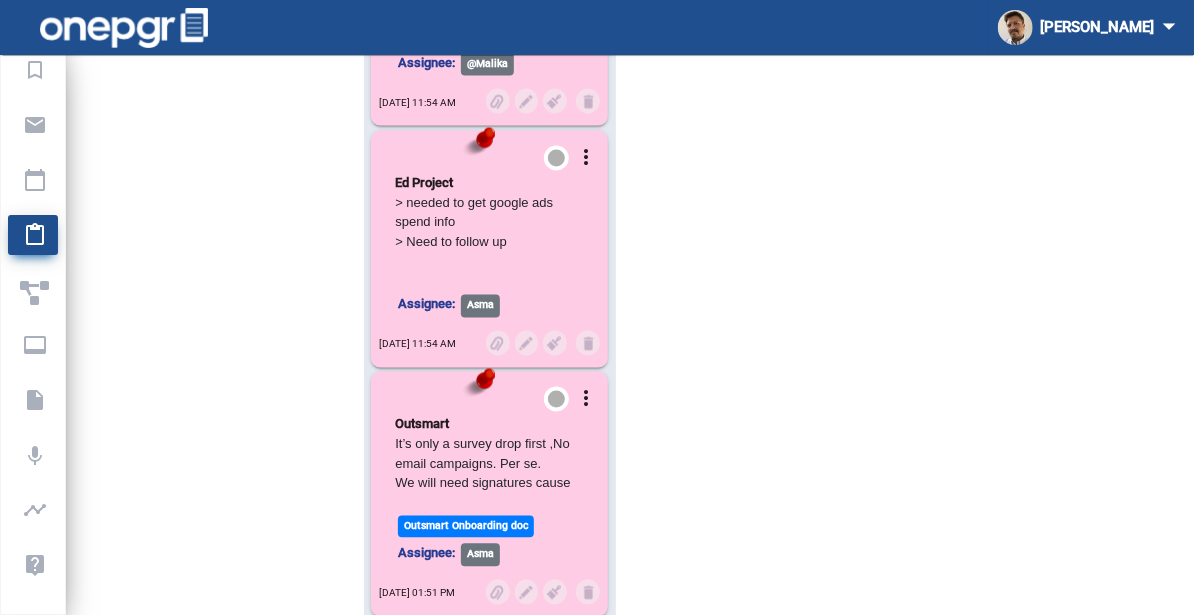 scroll, scrollTop: 1521, scrollLeft: 0, axis: vertical 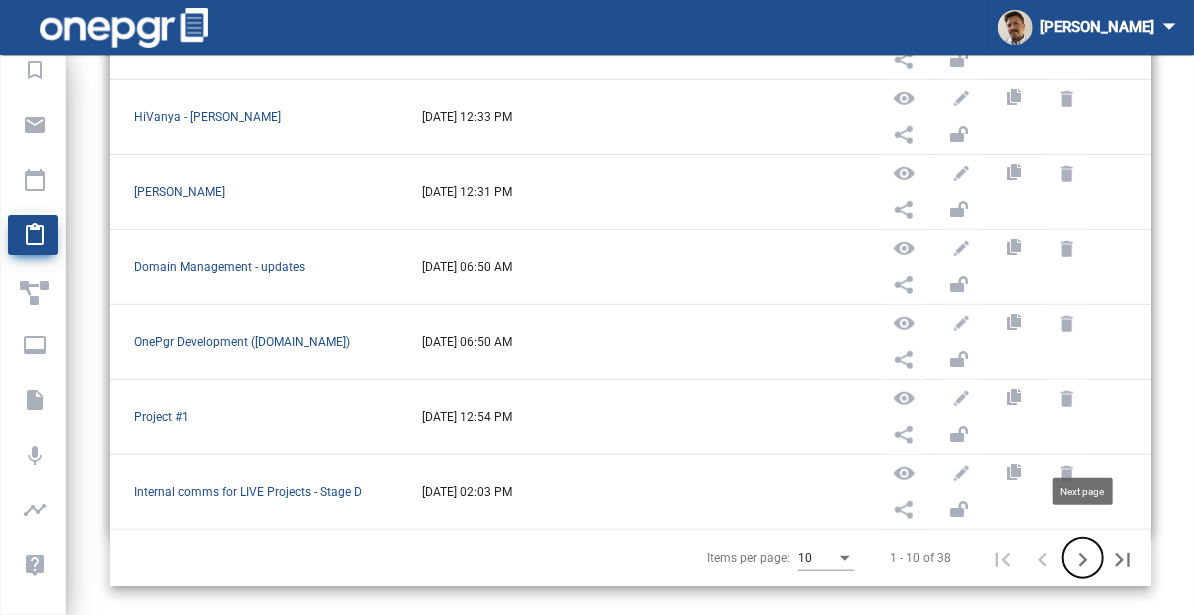 click 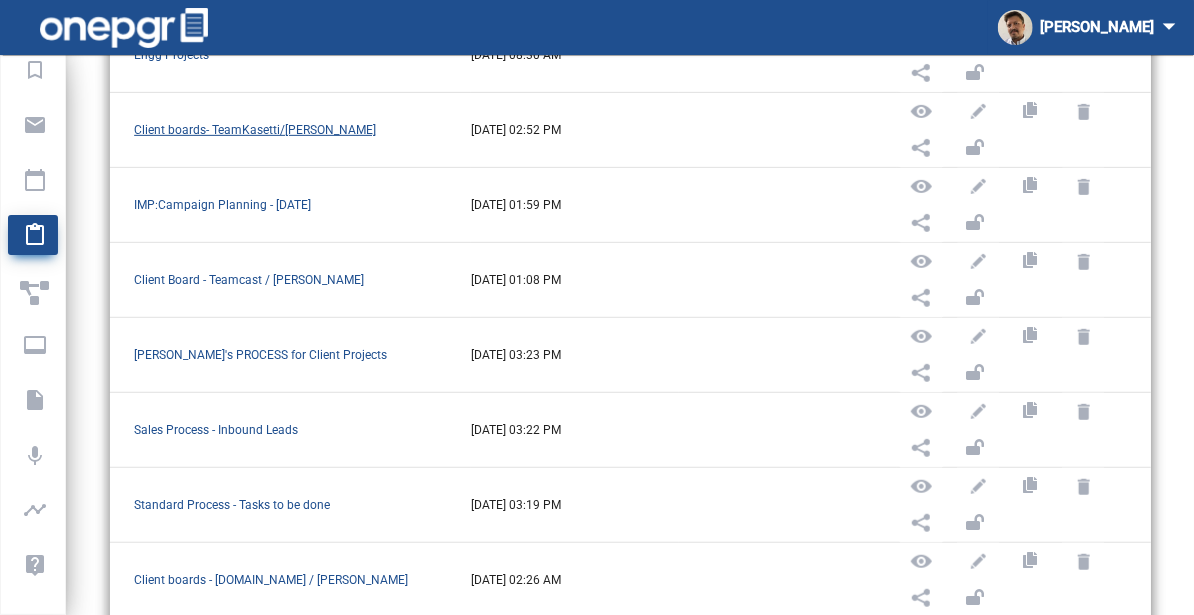 scroll, scrollTop: 334, scrollLeft: 0, axis: vertical 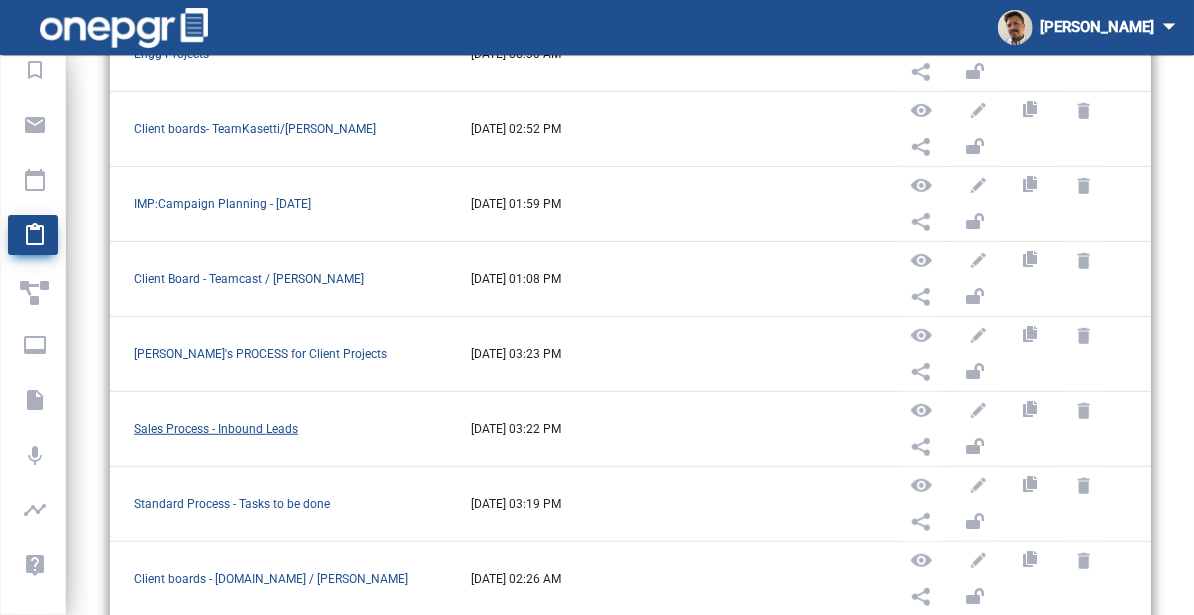 click on "Sales Process - Inbound Leads" 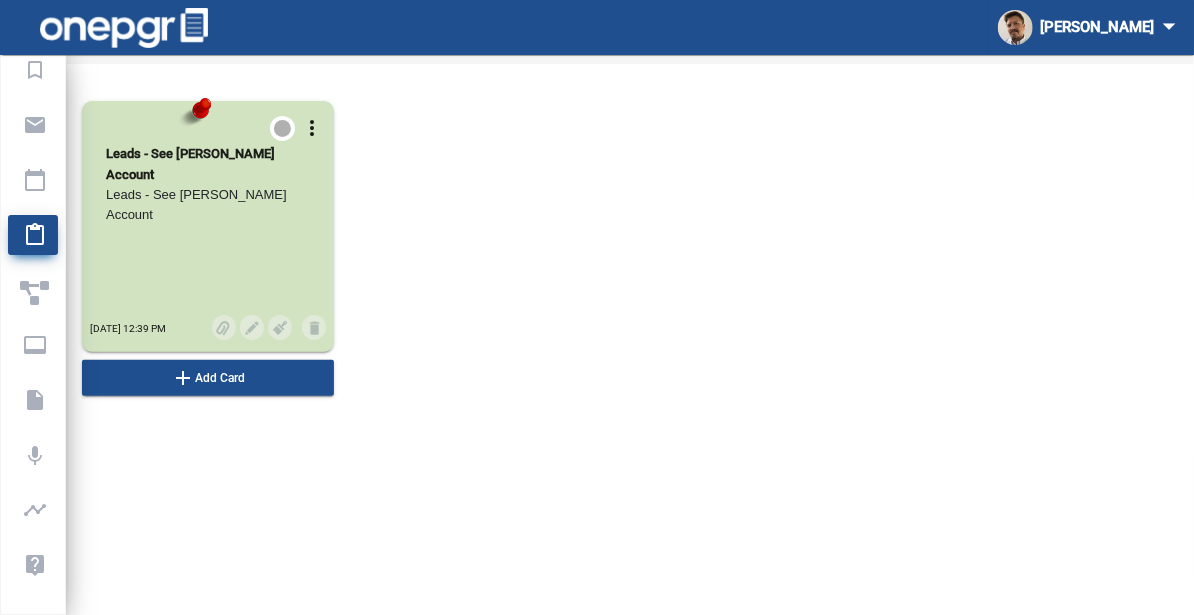 scroll, scrollTop: 0, scrollLeft: 0, axis: both 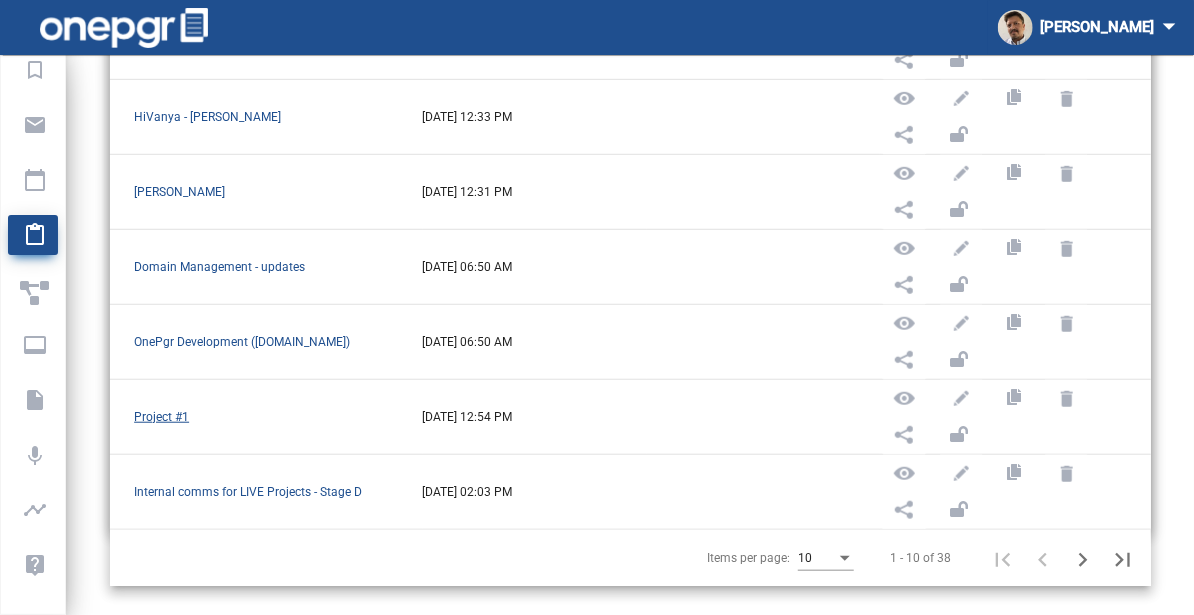 click on "Project #1" 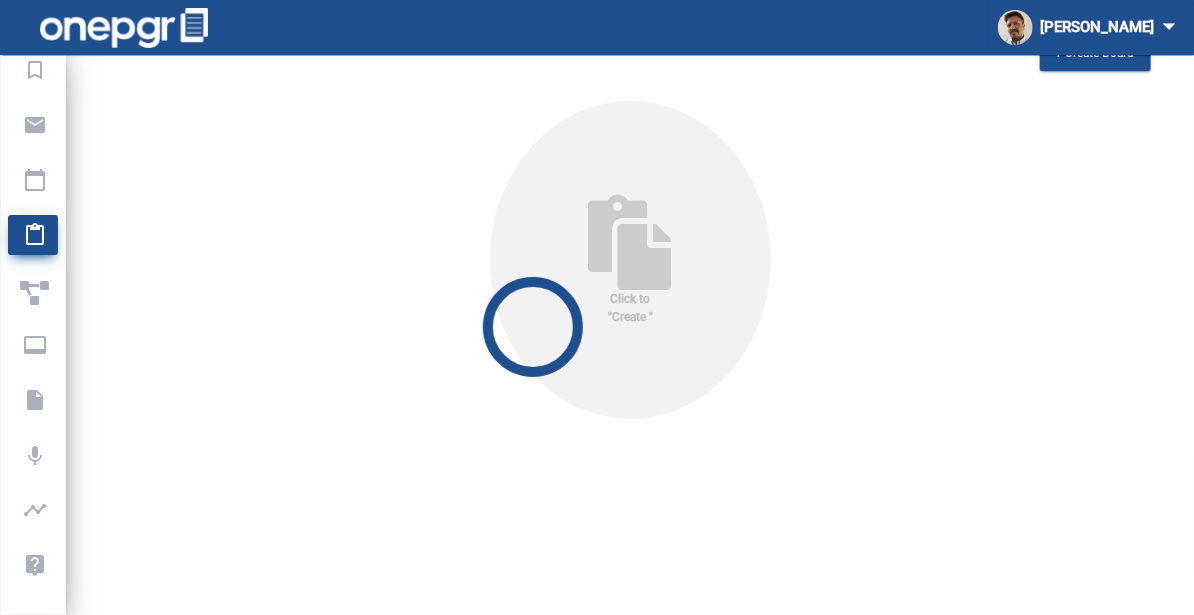 scroll, scrollTop: 496, scrollLeft: 0, axis: vertical 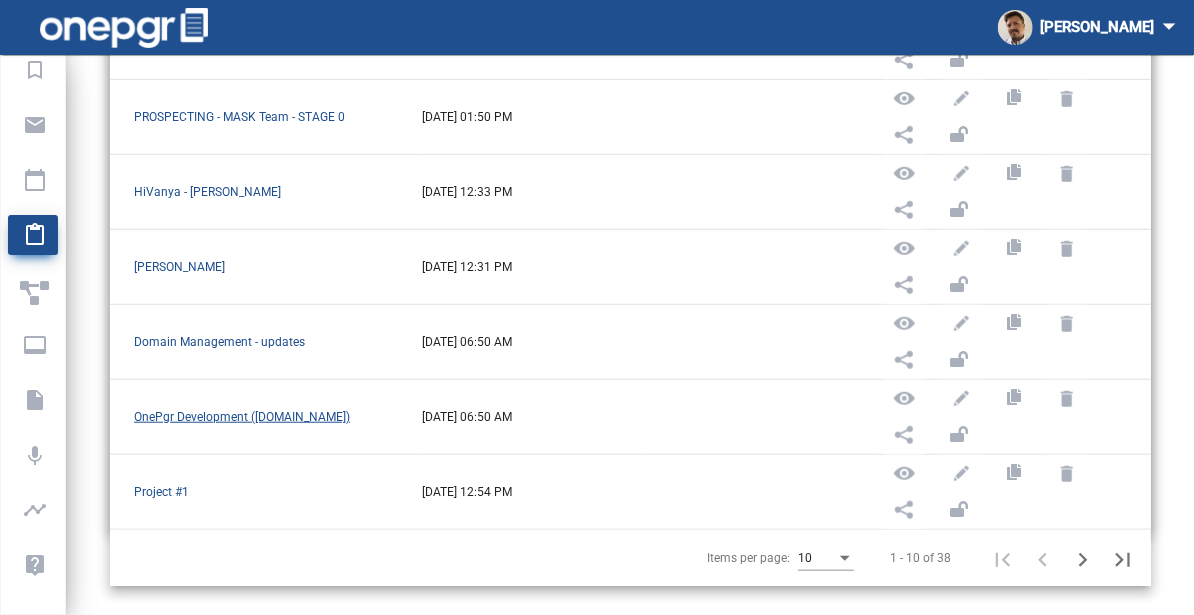 click on "OnePgr Development ([DOMAIN_NAME])" 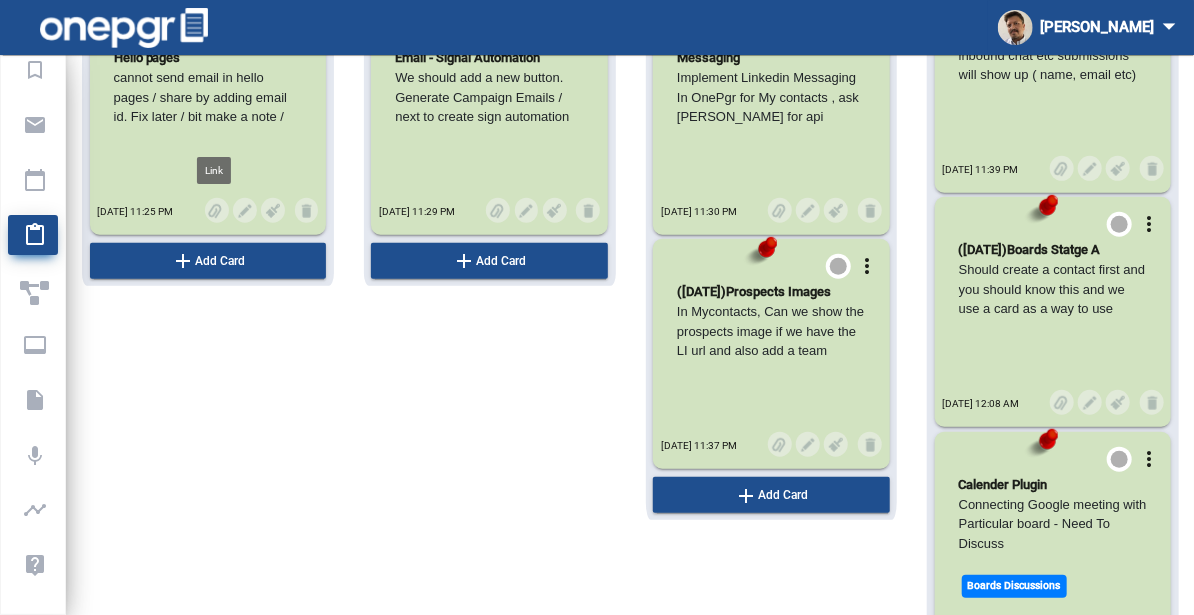 scroll, scrollTop: 0, scrollLeft: 0, axis: both 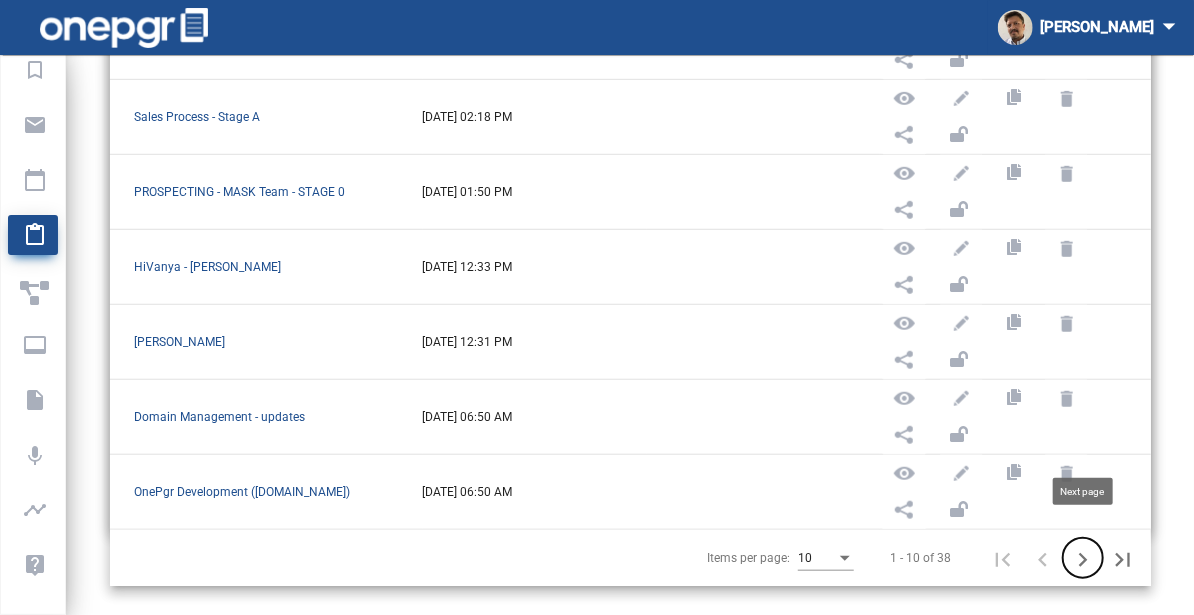 click 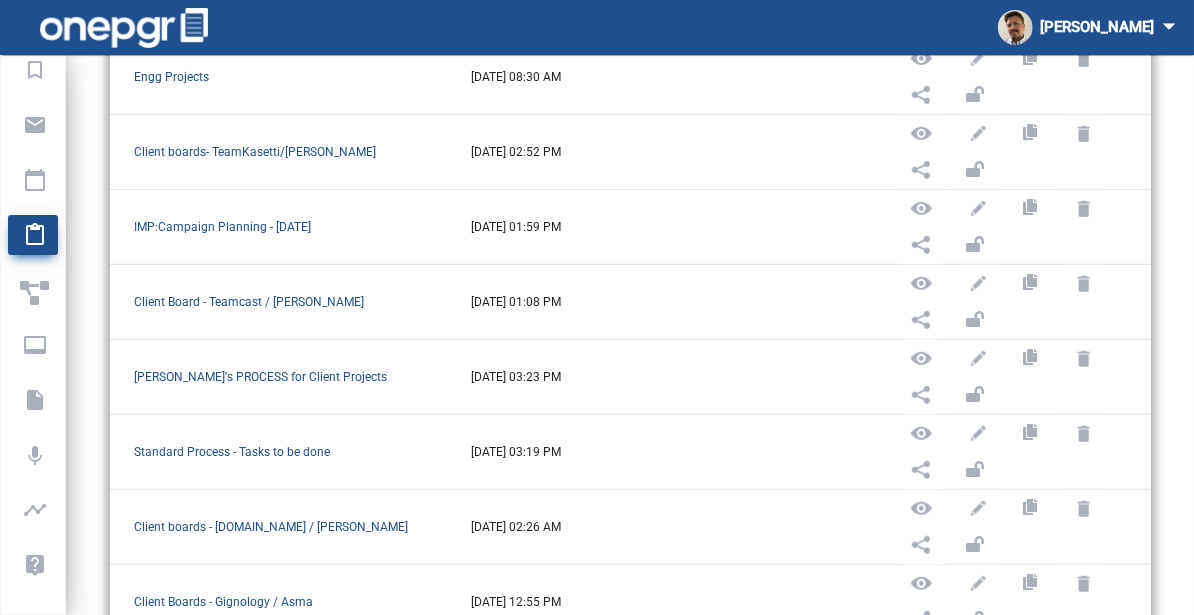 scroll, scrollTop: 385, scrollLeft: 0, axis: vertical 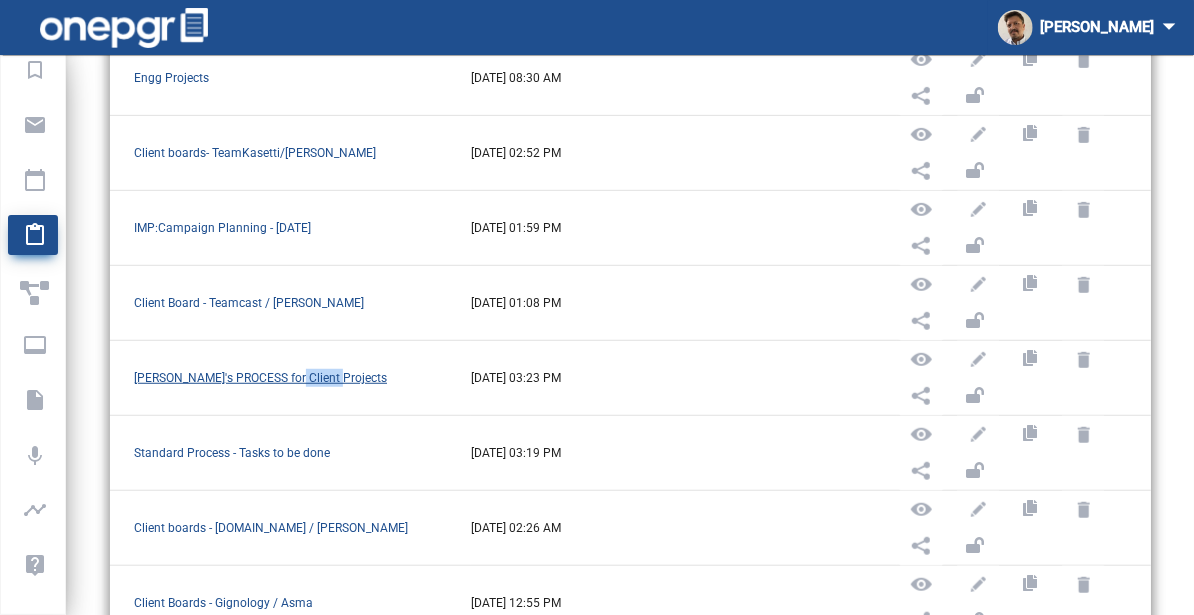 click on "content_paste Boards  Name   Date   Source   Action  [PERSON_NAME]'s Board - Launch by NTT Data  [DATE] 12:33 PM  IMP:Team Focus Areas  [DATE] 12:40 PM  Engg Projects  [DATE] 08:30 AM  Client boards- TeamKasetti/[PERSON_NAME]  [DATE] 02:52 PM  IMP:Campaign Planning - [DATE]  [DATE] 01:59 PM  Client Board - Teamcast / [PERSON_NAME]  [DATE] 01:08 PM  [PERSON_NAME]'s PROCESS for Client Projects  [DATE] 03:23 PM  Standard Process - Tasks to be done  [DATE] 03:19 PM  Client boards - [DOMAIN_NAME] / [PERSON_NAME]  [DATE] 02:26 AM  Client Boards - Gignology / Asma  [DATE] 12:55 PM  Items per page: 10 11 - 20 of 38" 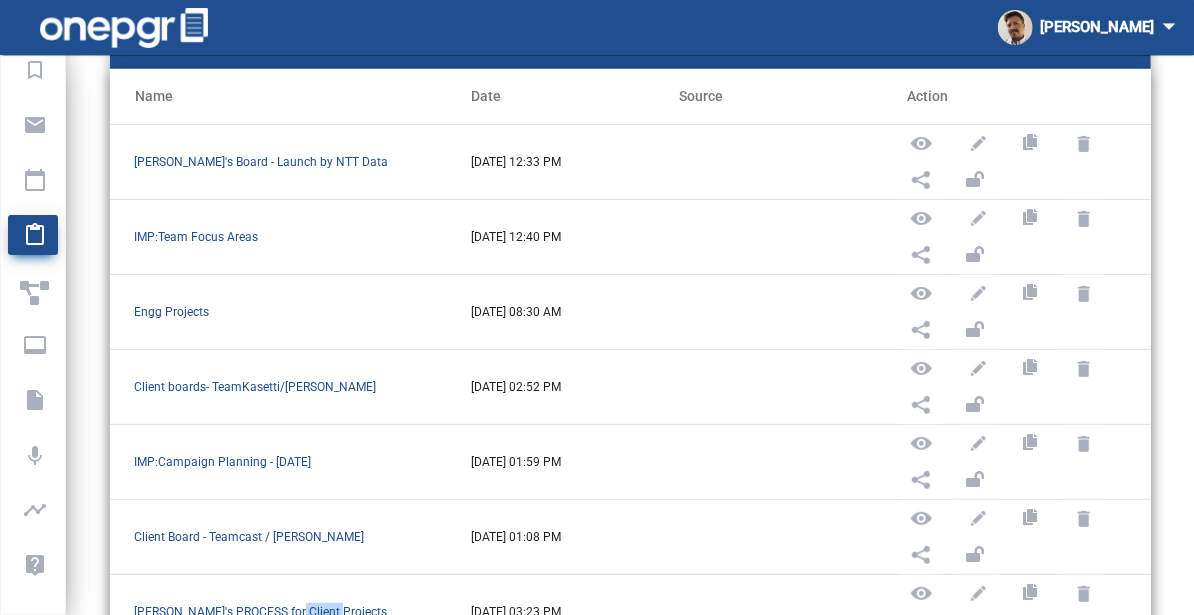 scroll, scrollTop: 496, scrollLeft: 0, axis: vertical 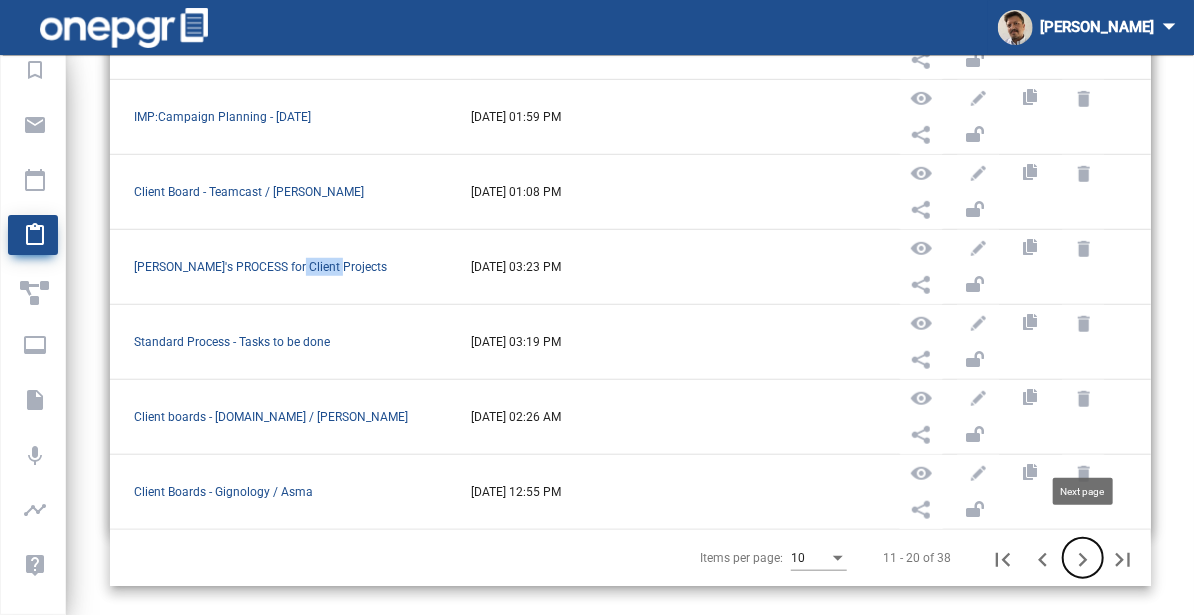 click 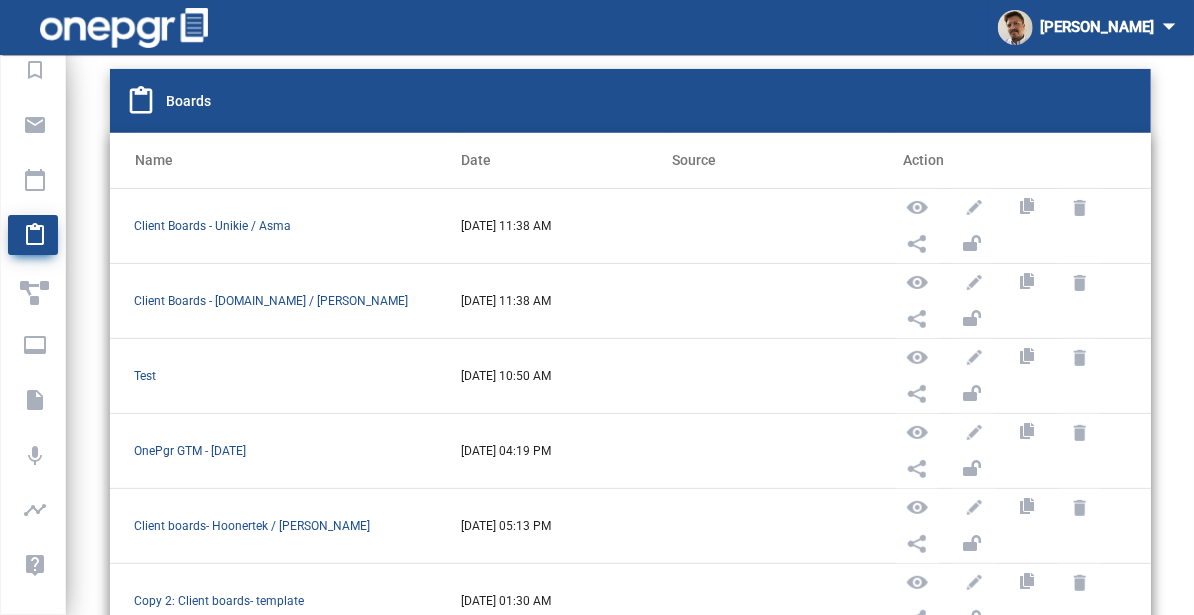 scroll, scrollTop: 88, scrollLeft: 0, axis: vertical 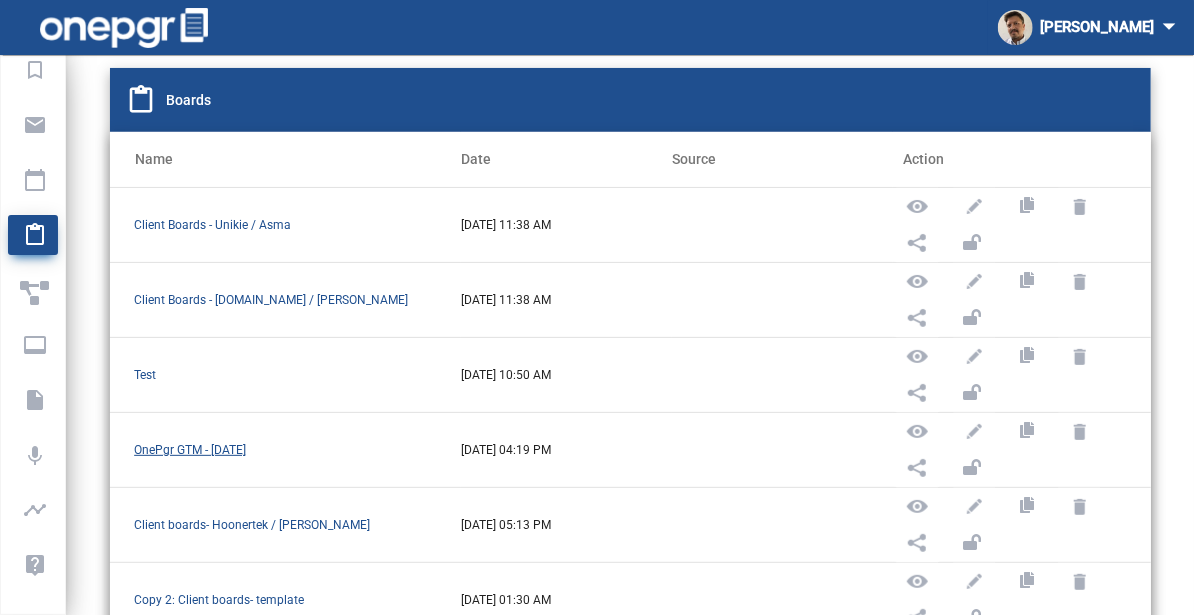 click on "OnePgr GTM - [DATE]" 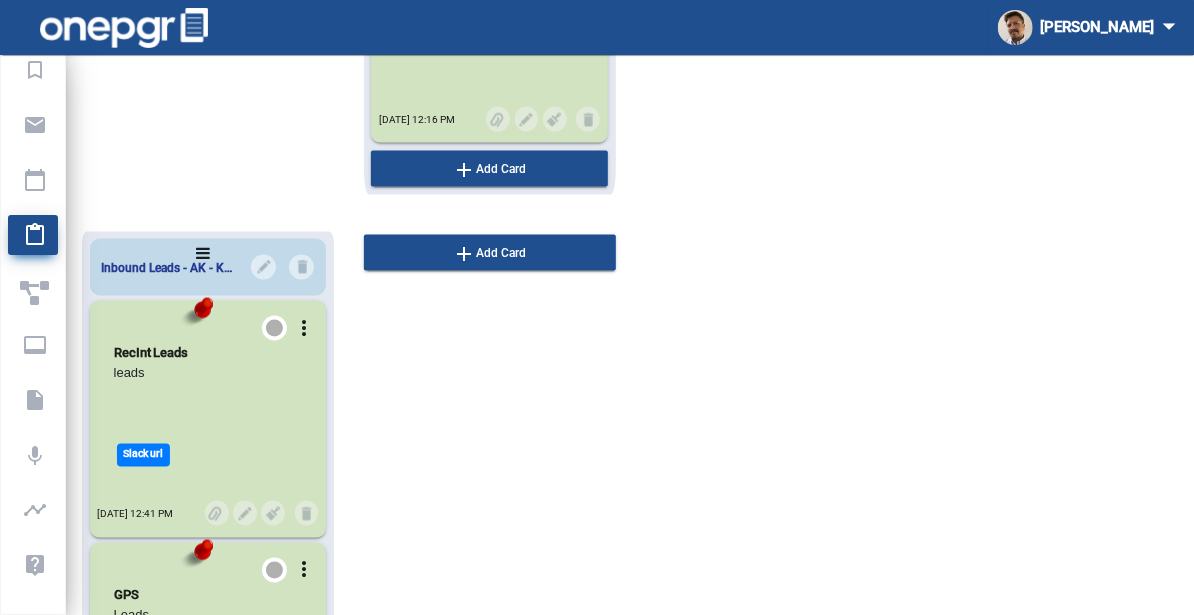 scroll, scrollTop: 1254, scrollLeft: 0, axis: vertical 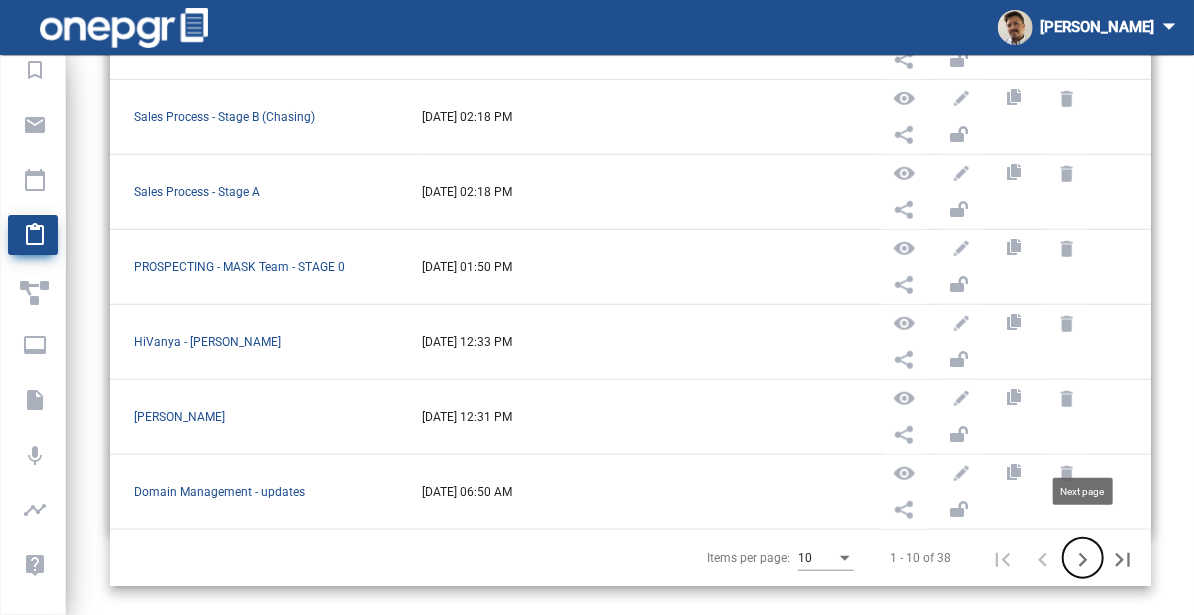 click 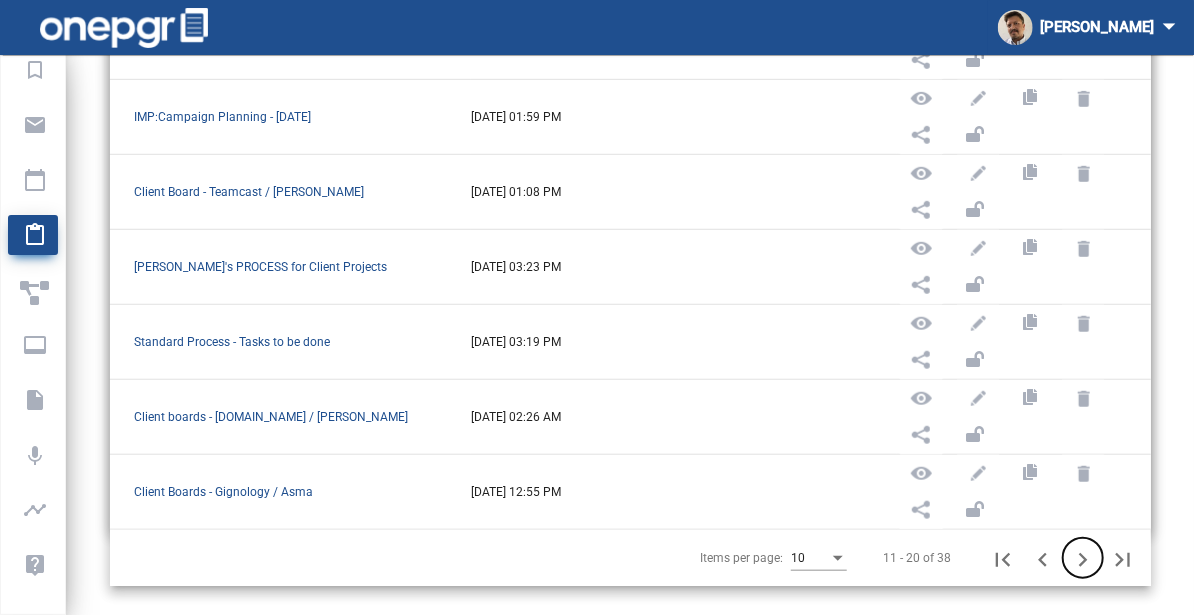 click 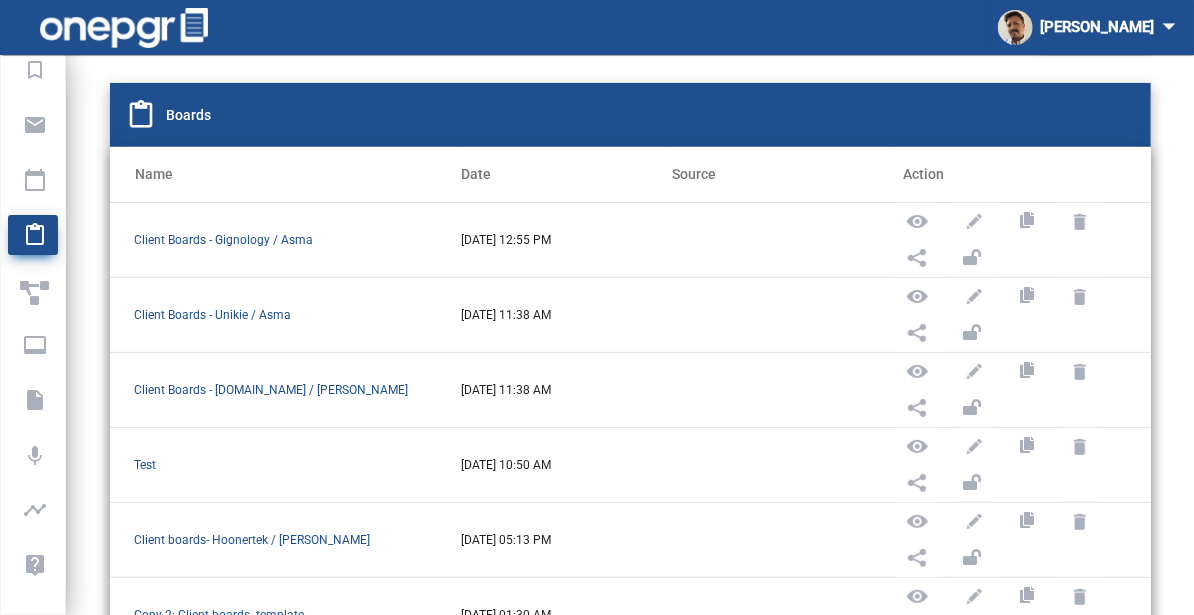 scroll, scrollTop: 496, scrollLeft: 0, axis: vertical 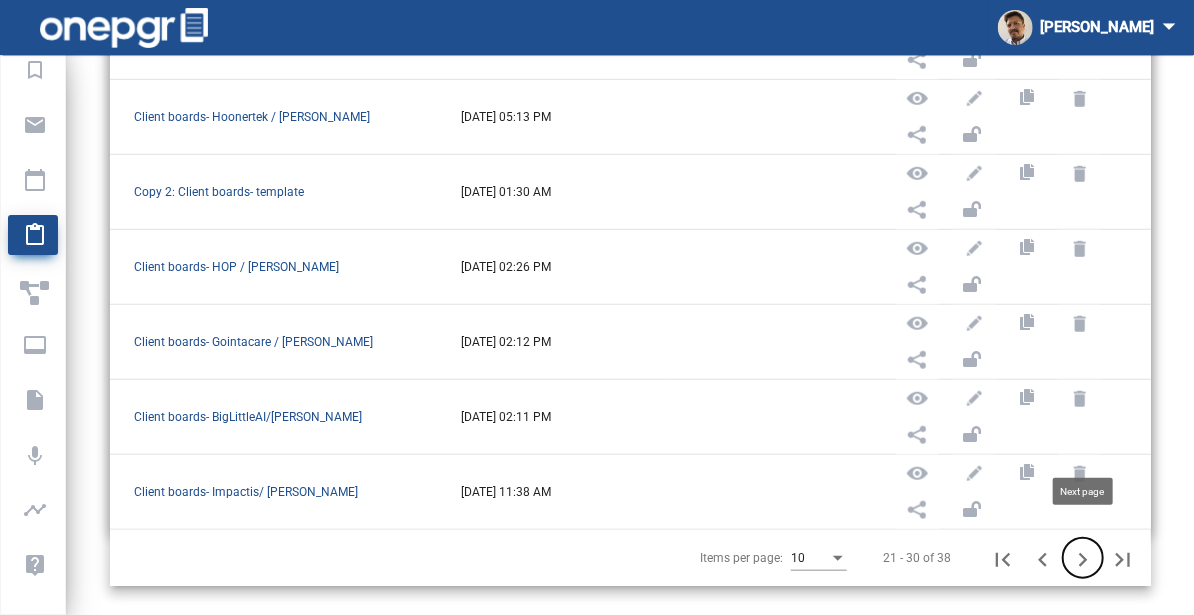 click 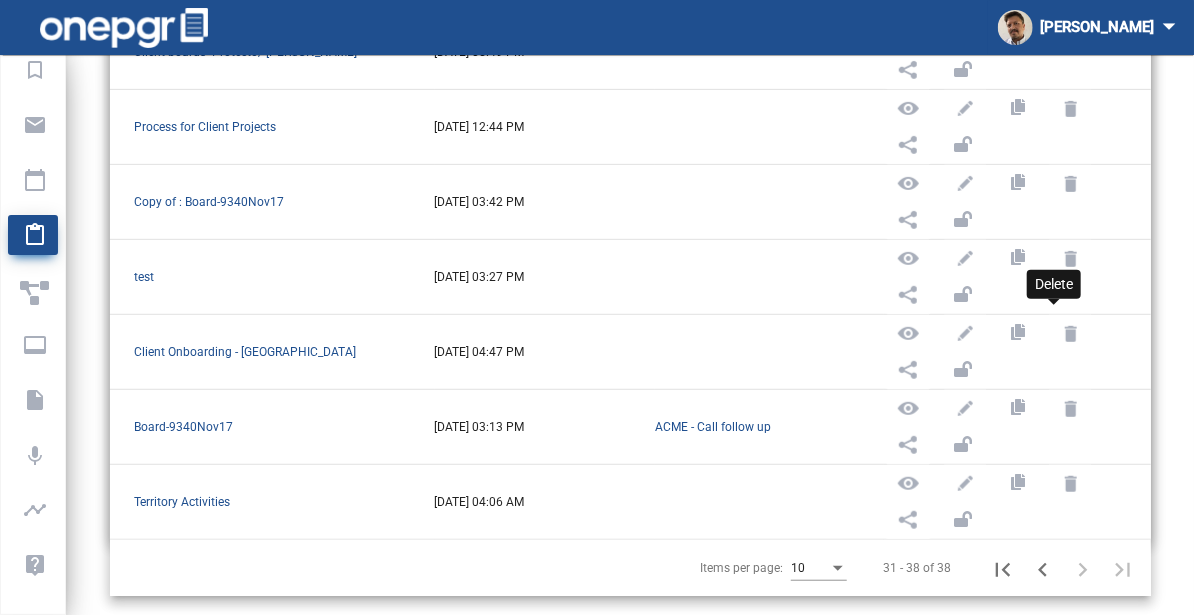 scroll, scrollTop: 338, scrollLeft: 0, axis: vertical 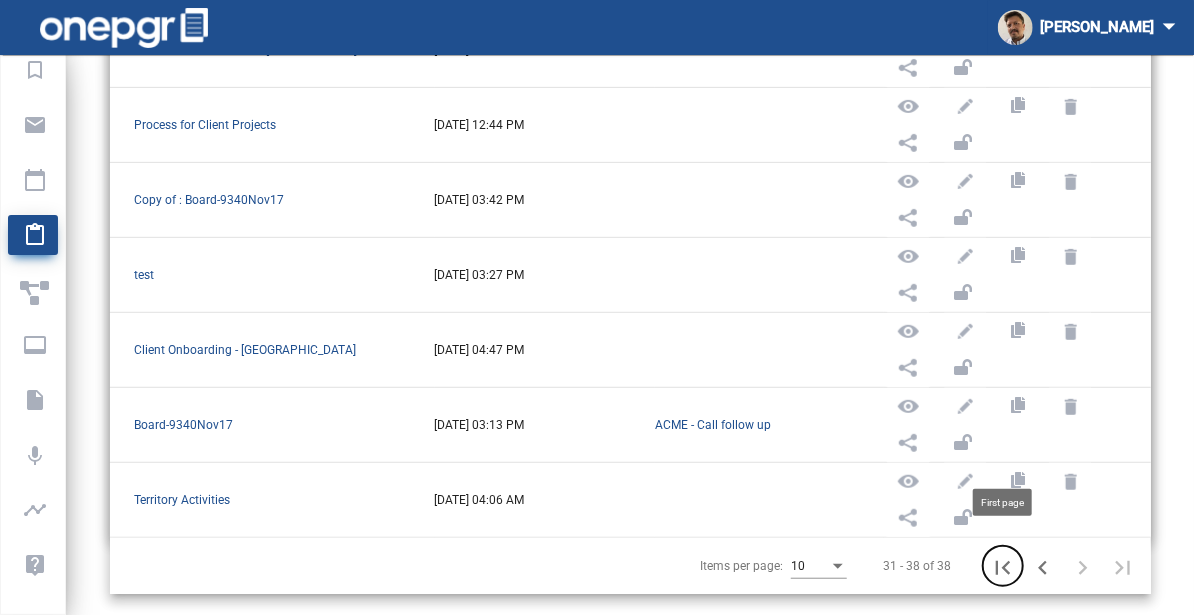 click 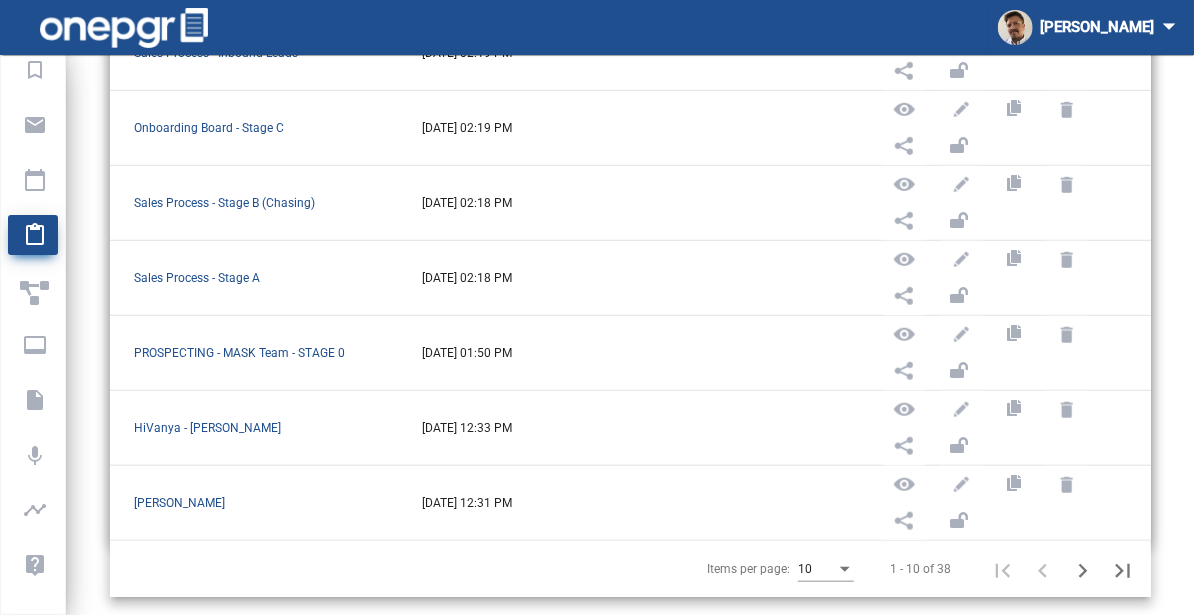 scroll, scrollTop: 496, scrollLeft: 0, axis: vertical 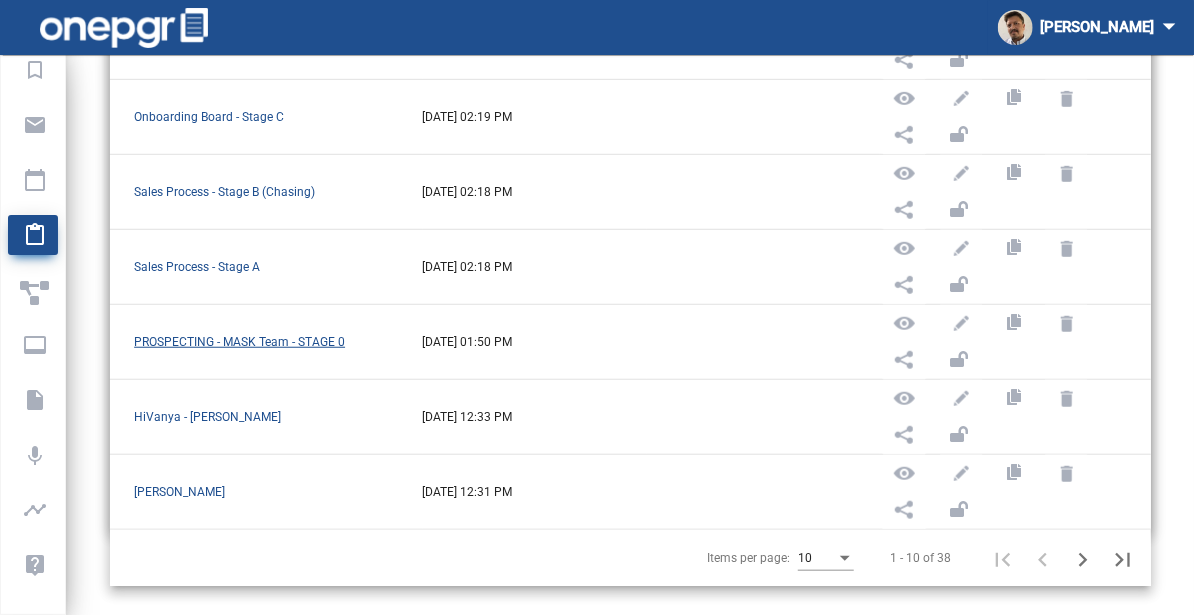 click on "PROSPECTING - MASK Team - STAGE 0" 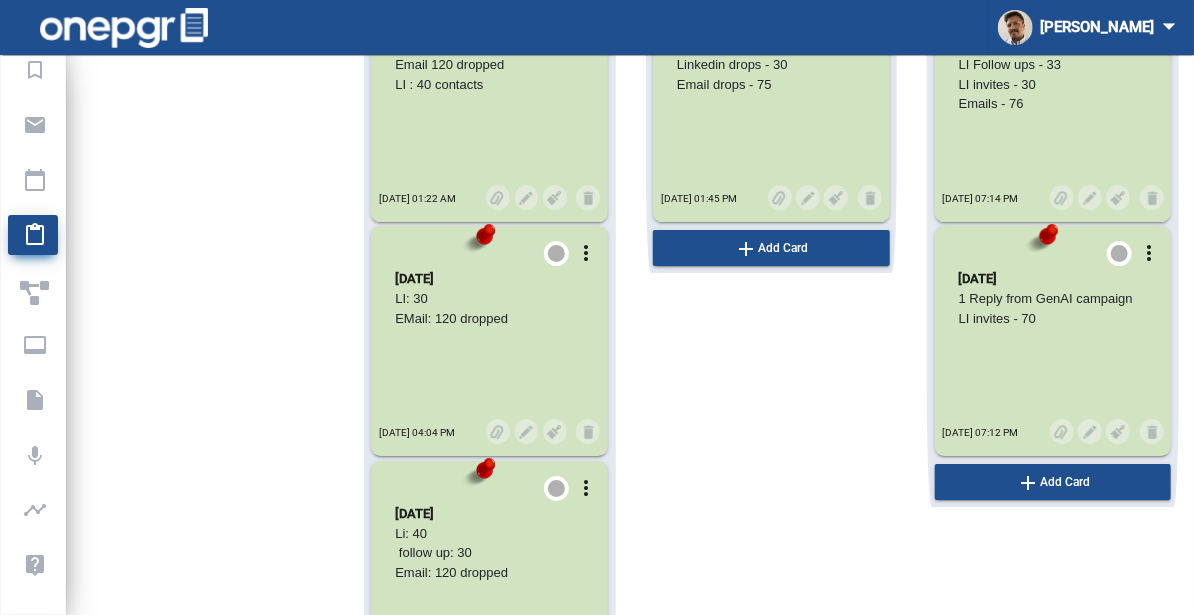 scroll, scrollTop: 5804, scrollLeft: 0, axis: vertical 